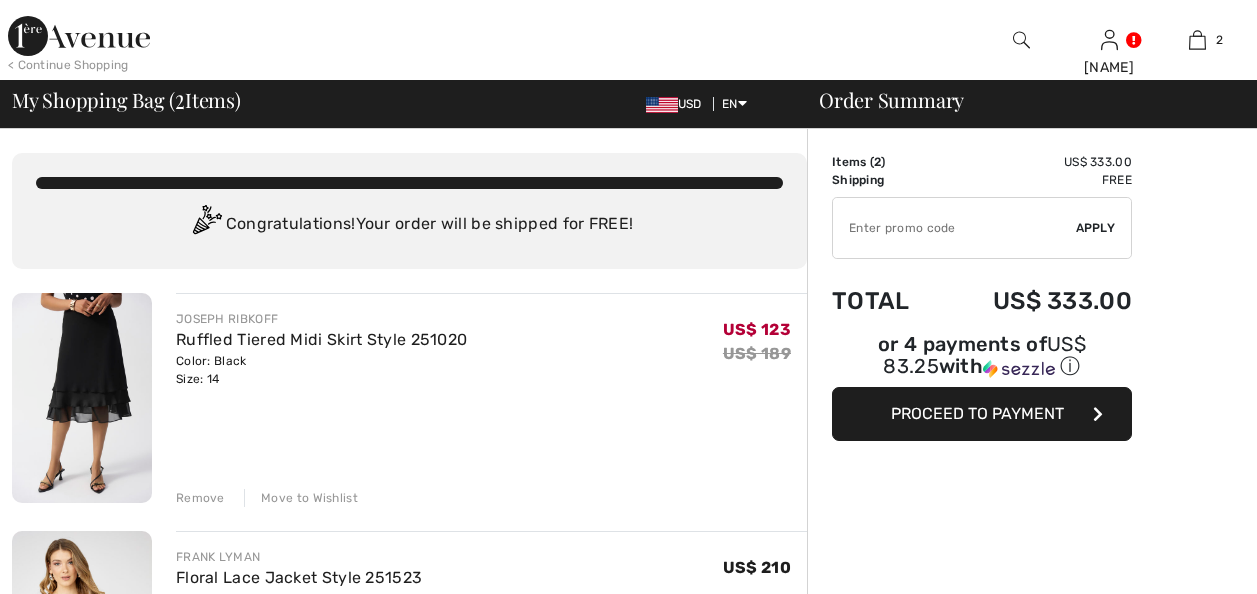 scroll, scrollTop: 0, scrollLeft: 0, axis: both 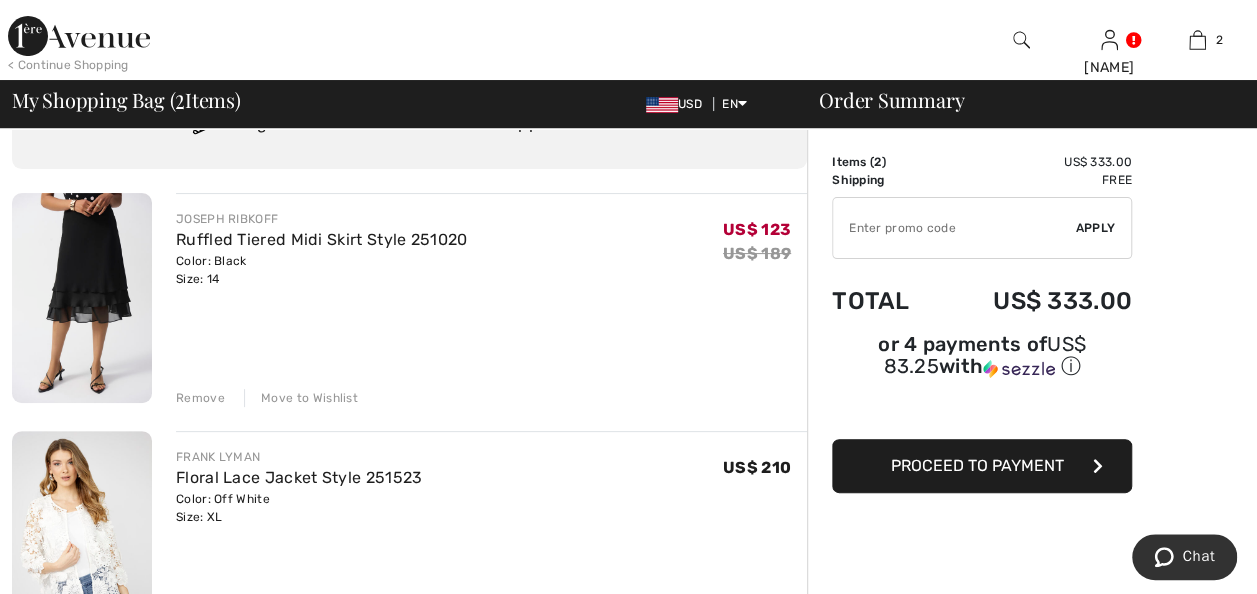 click on "Remove" at bounding box center (200, 398) 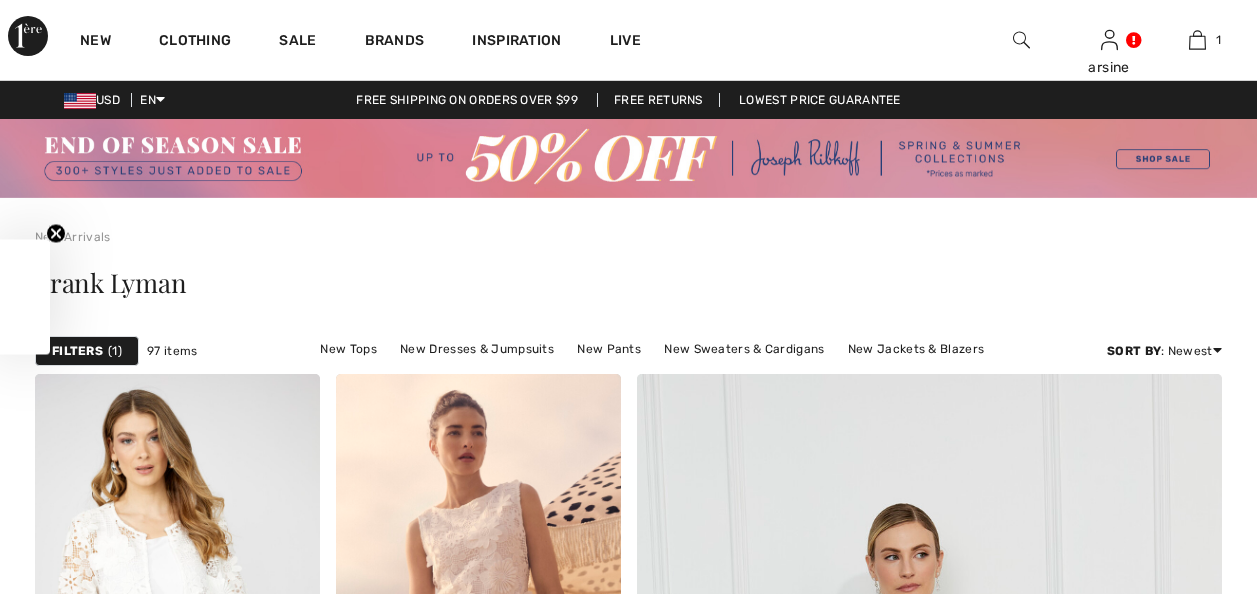 scroll, scrollTop: 7300, scrollLeft: 0, axis: vertical 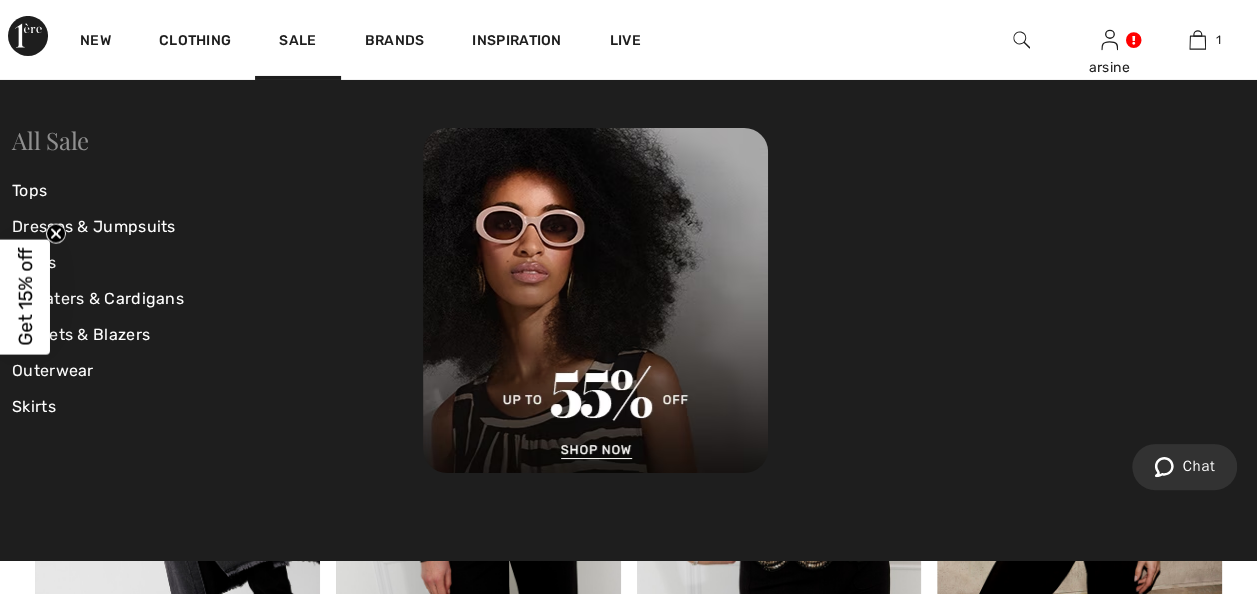 click on "All Sale" at bounding box center (50, 140) 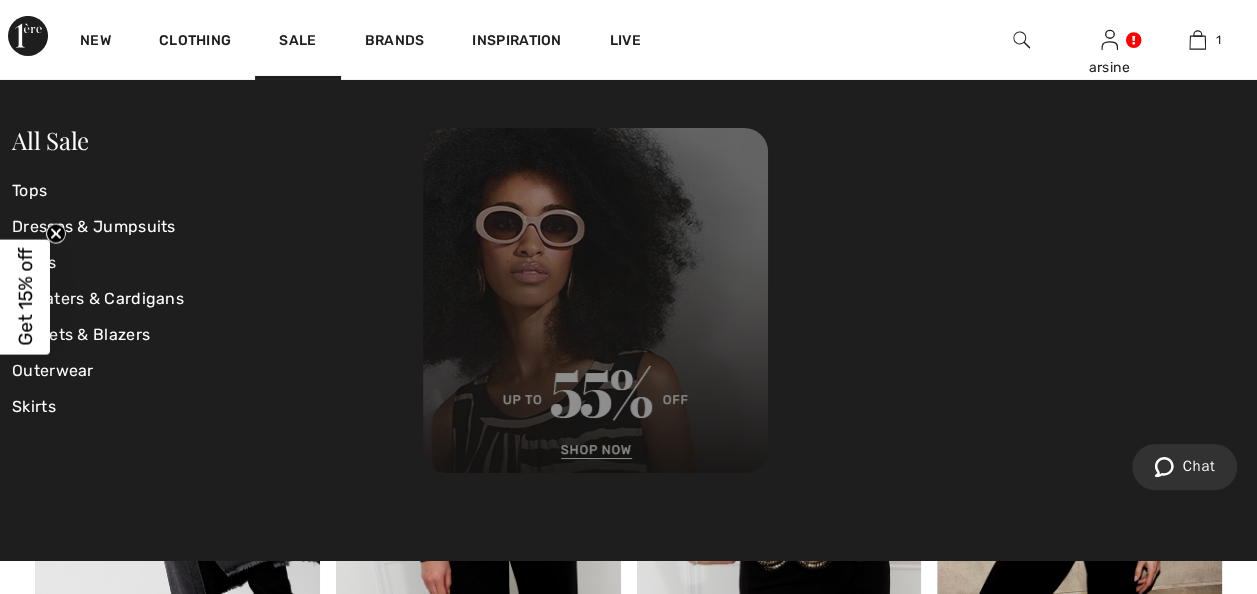 click at bounding box center (595, 300) 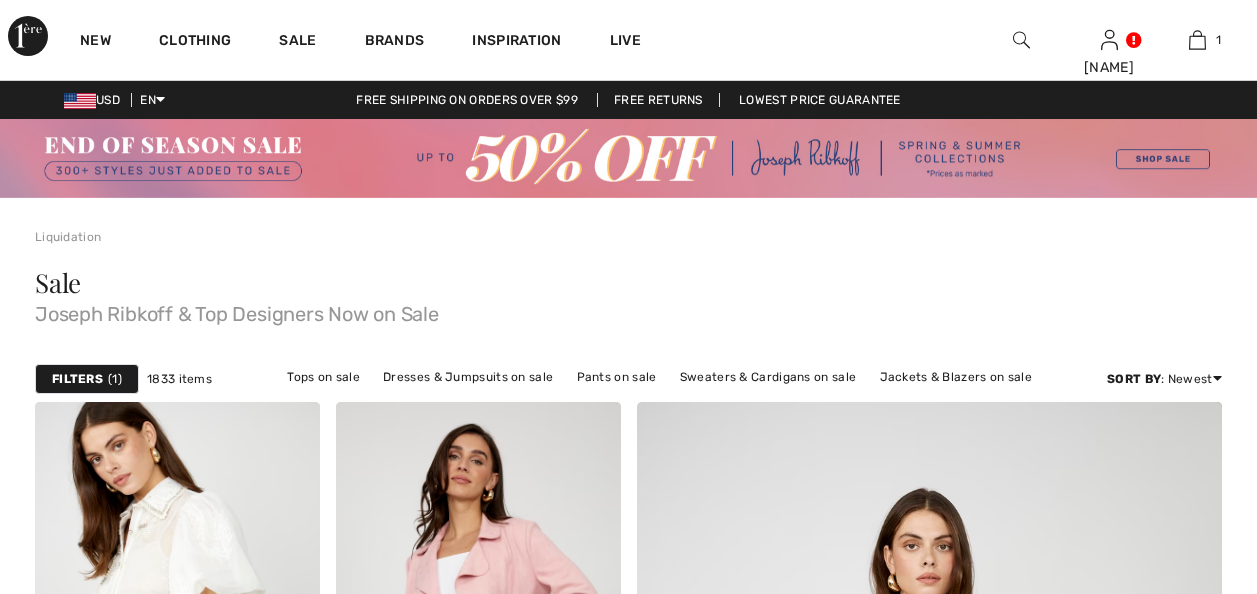 scroll, scrollTop: 156, scrollLeft: 0, axis: vertical 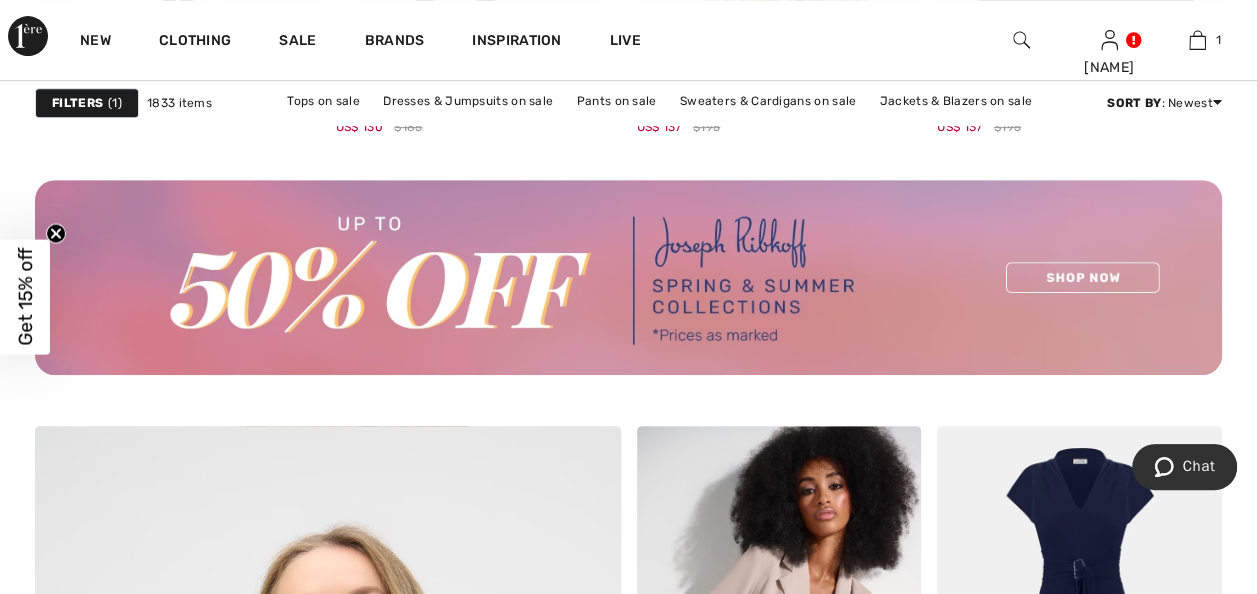 click at bounding box center (628, 277) 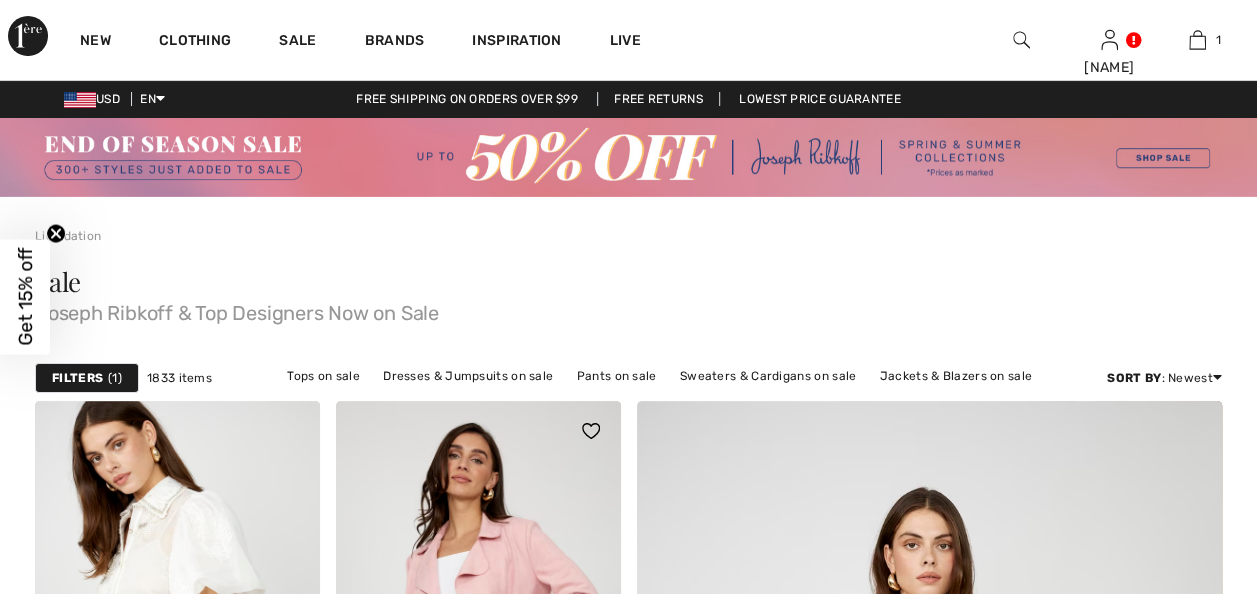 scroll, scrollTop: 0, scrollLeft: 0, axis: both 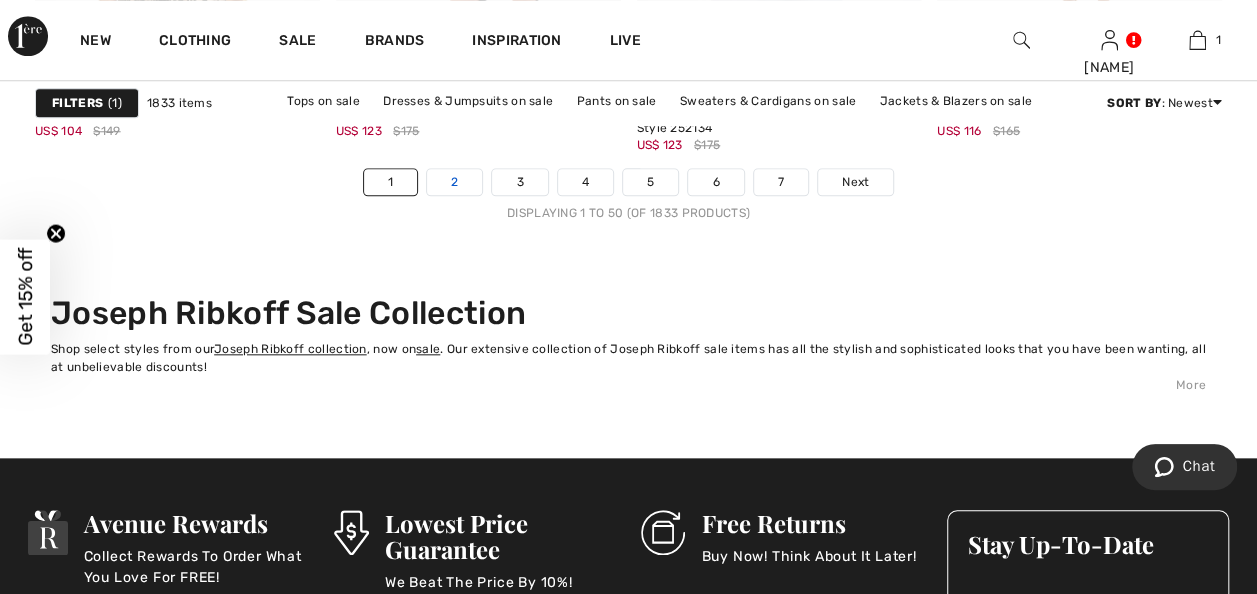 click on "2" at bounding box center (454, 182) 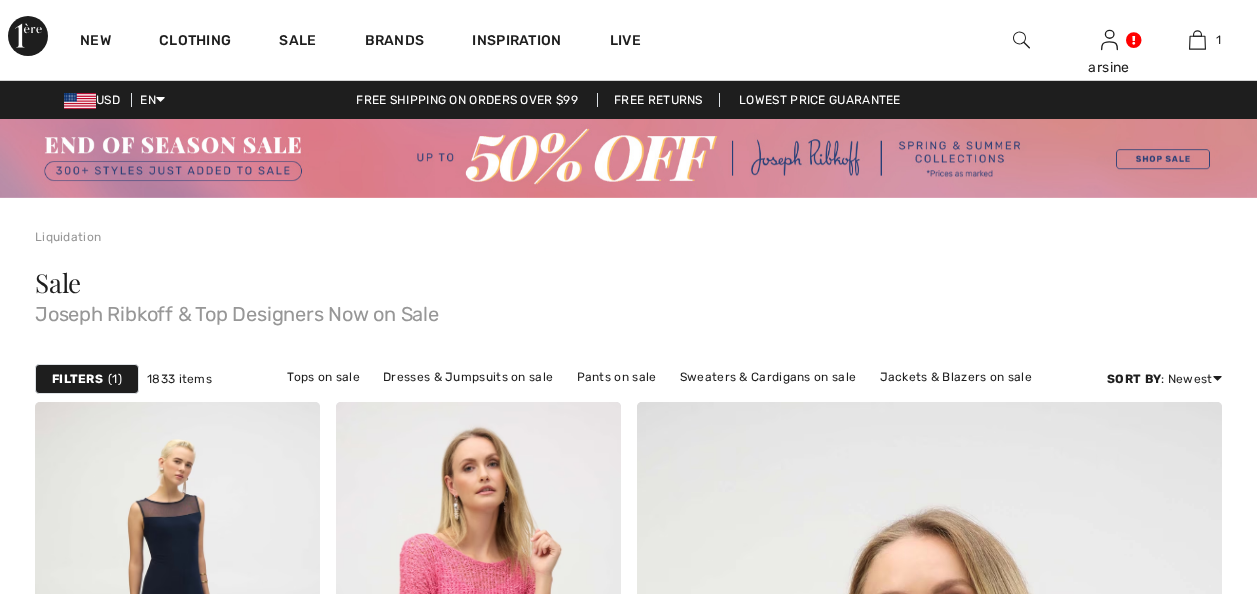 scroll, scrollTop: 500, scrollLeft: 0, axis: vertical 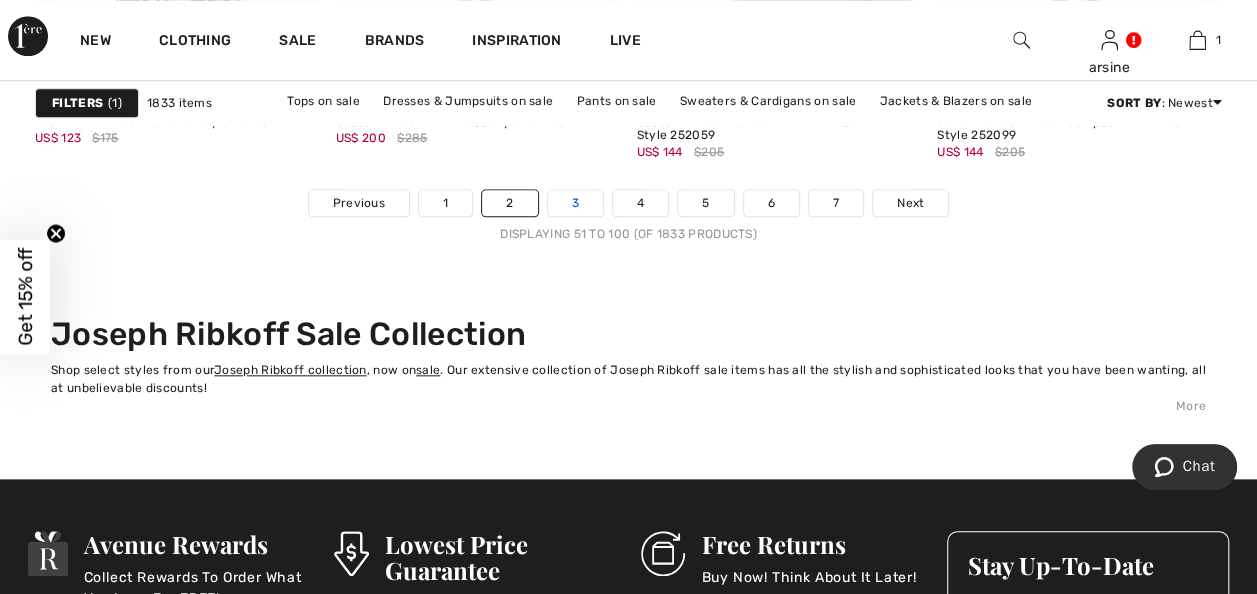 click on "3" at bounding box center [575, 203] 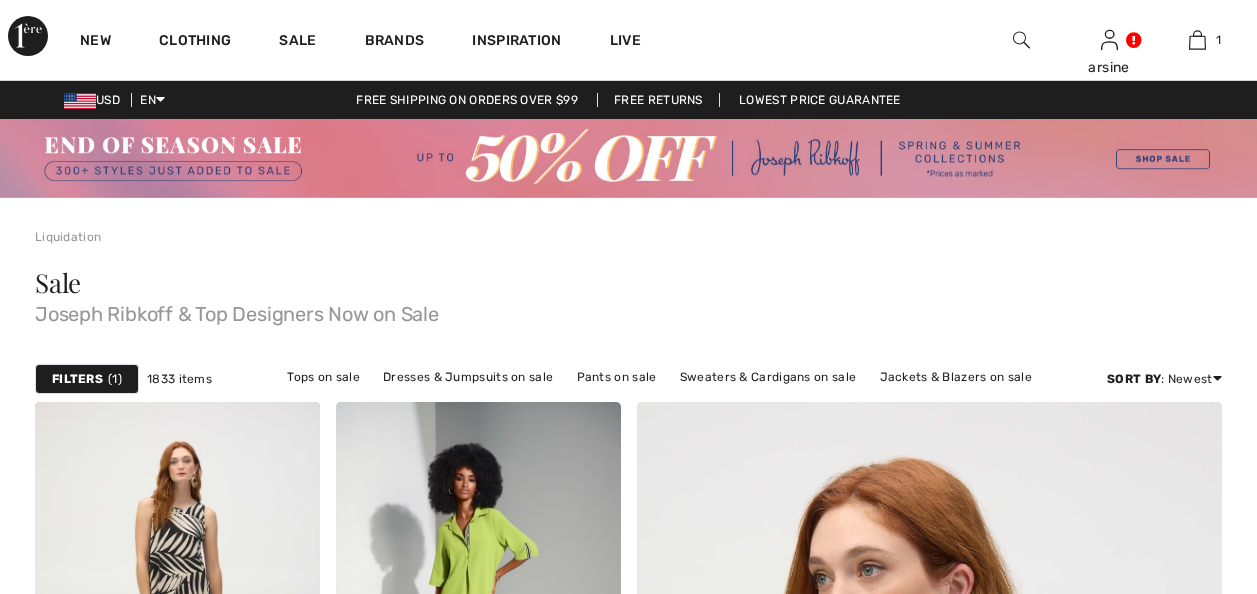 scroll, scrollTop: 0, scrollLeft: 0, axis: both 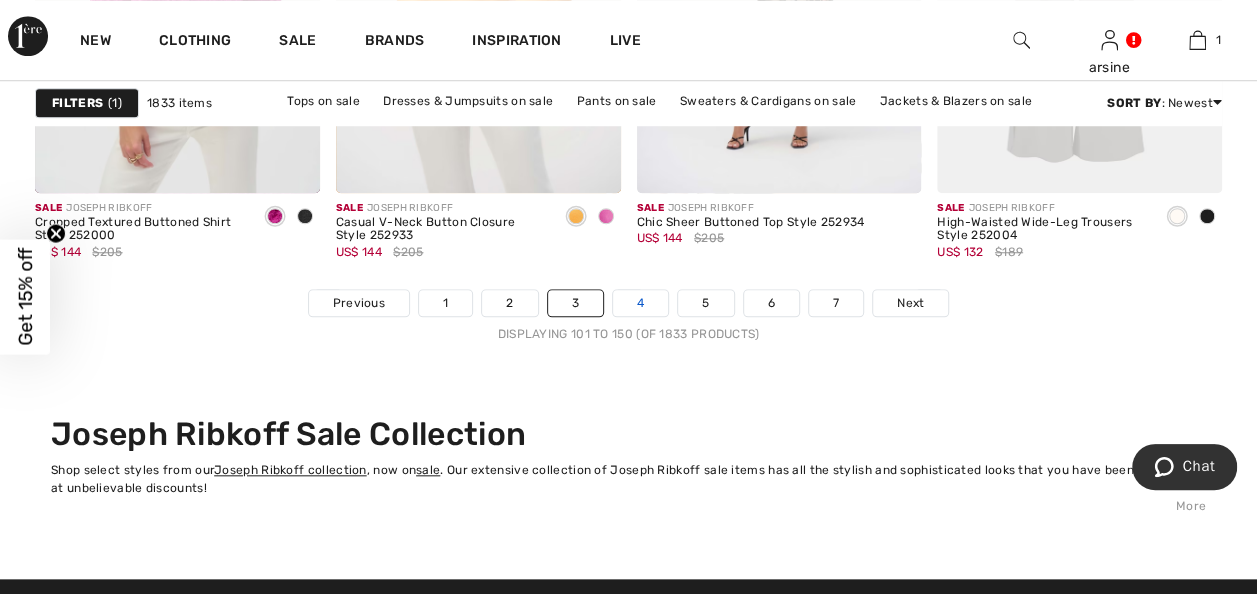 click on "4" at bounding box center (640, 303) 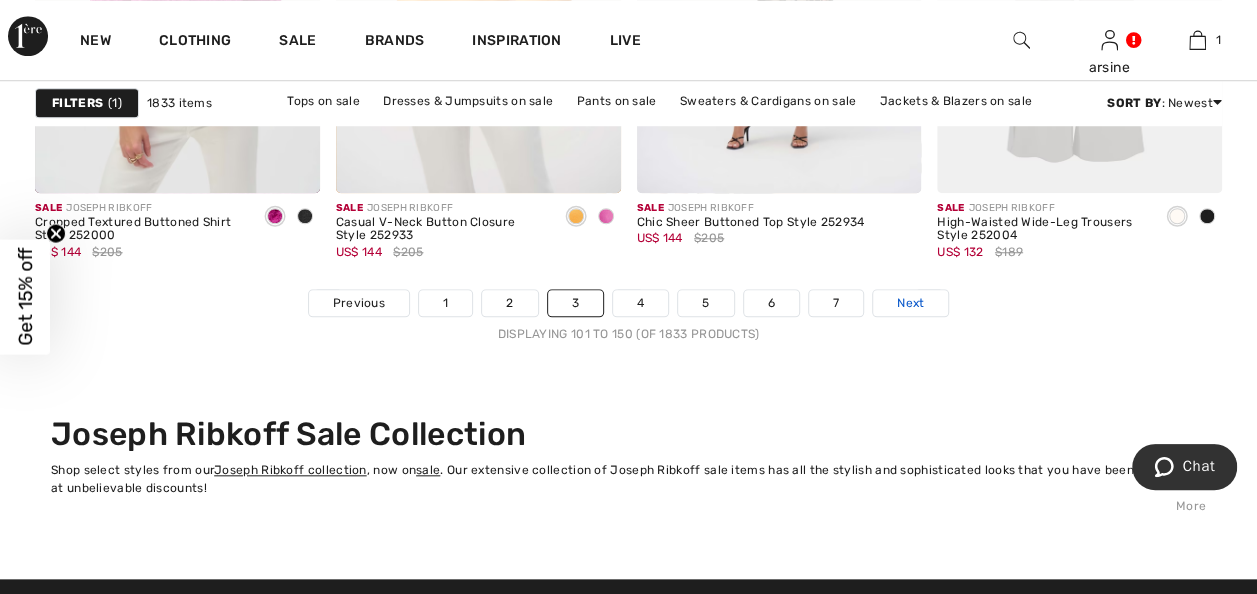 click on "Next" at bounding box center (910, 303) 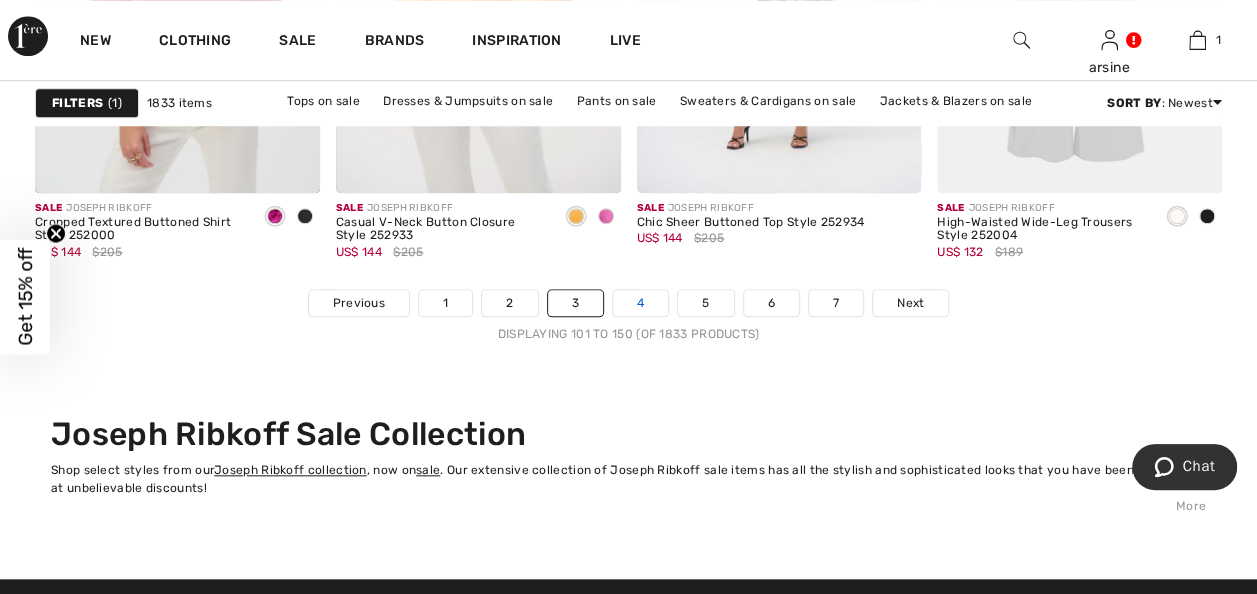 click on "4" at bounding box center [640, 303] 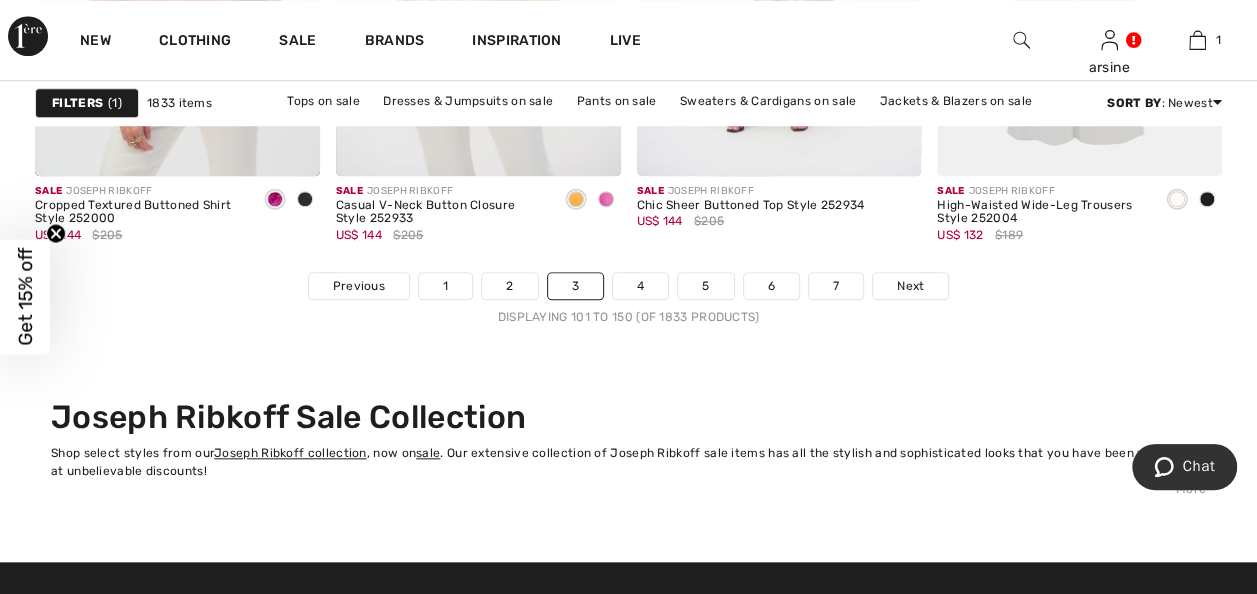 scroll, scrollTop: 8300, scrollLeft: 0, axis: vertical 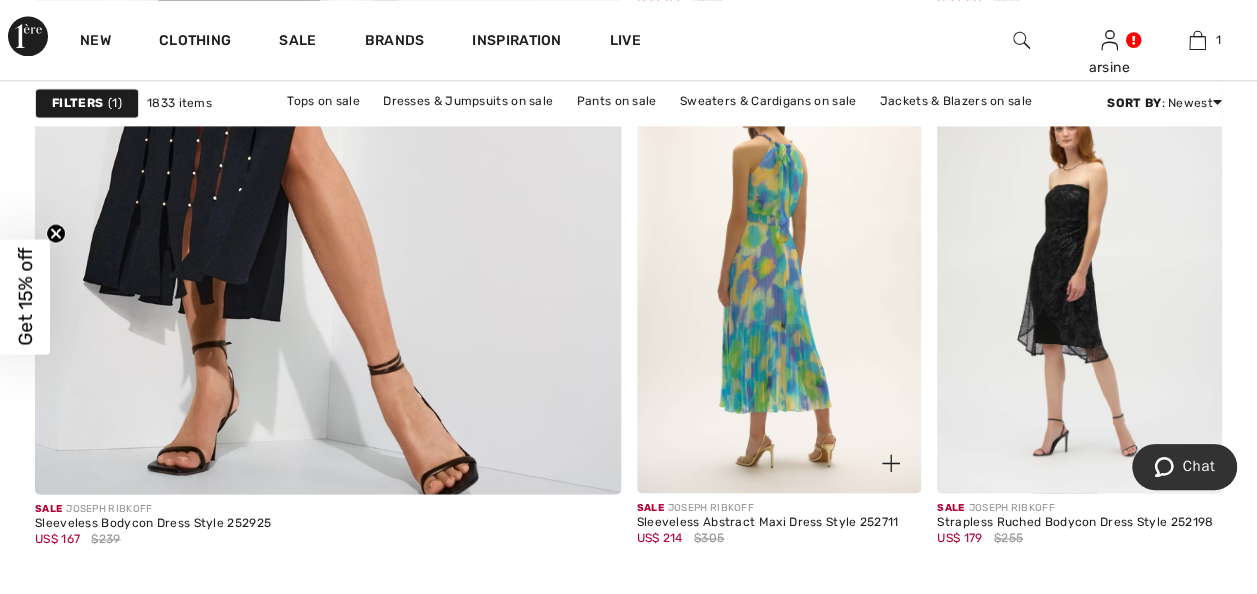 click at bounding box center [779, 278] 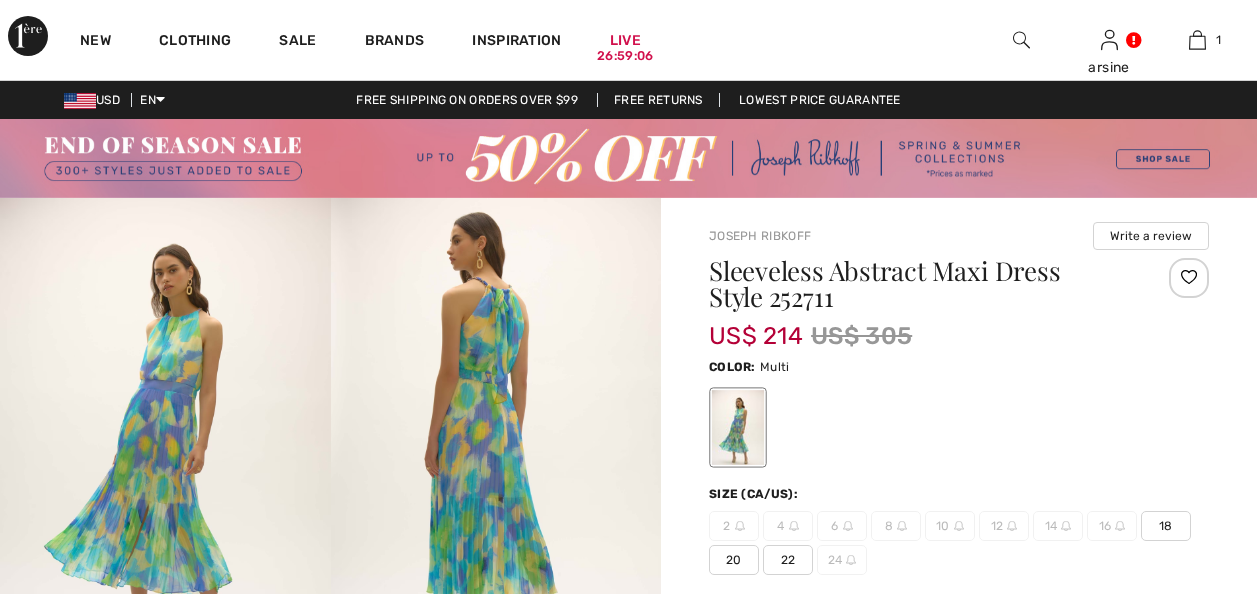scroll, scrollTop: 0, scrollLeft: 0, axis: both 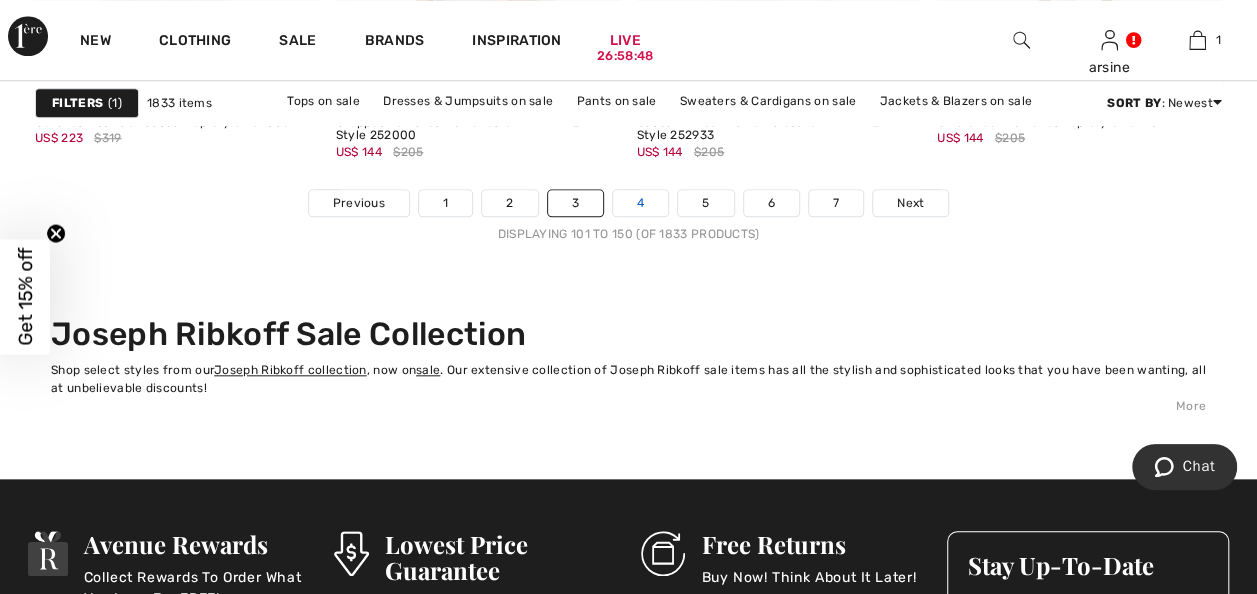 click on "4" at bounding box center (640, 203) 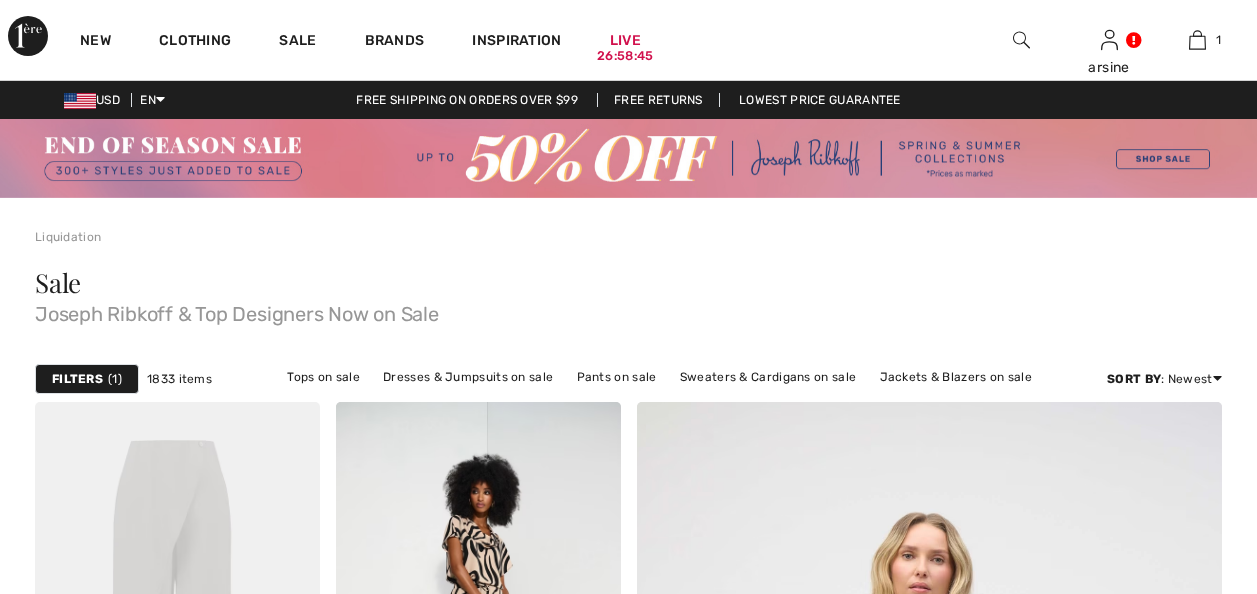 scroll, scrollTop: 0, scrollLeft: 0, axis: both 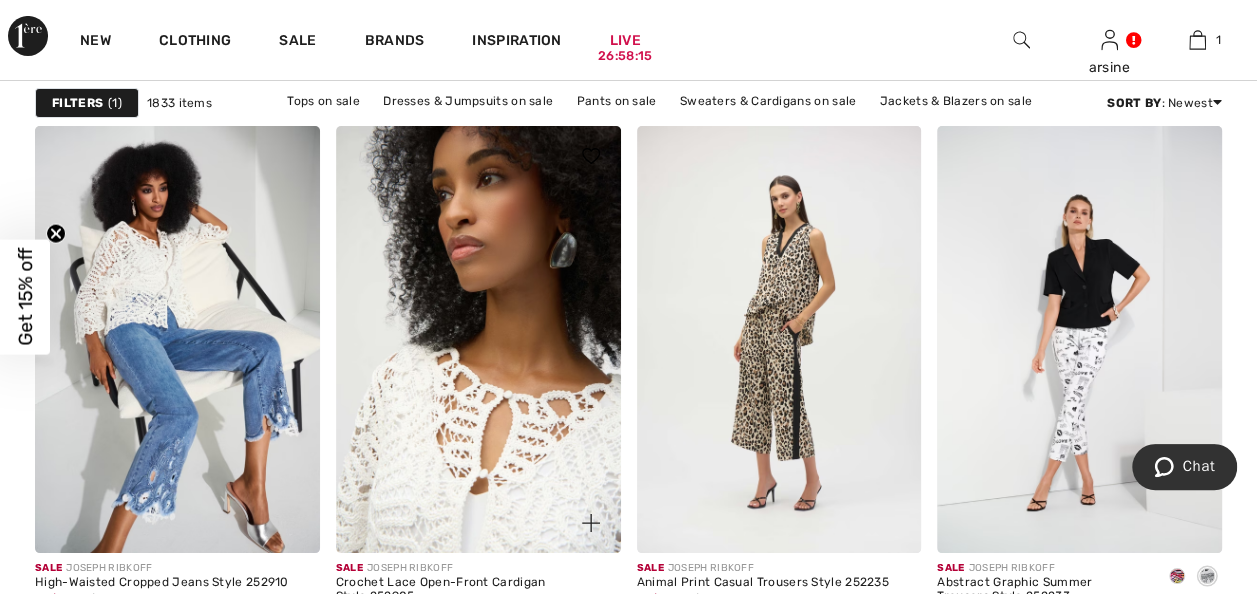 click at bounding box center [478, 339] 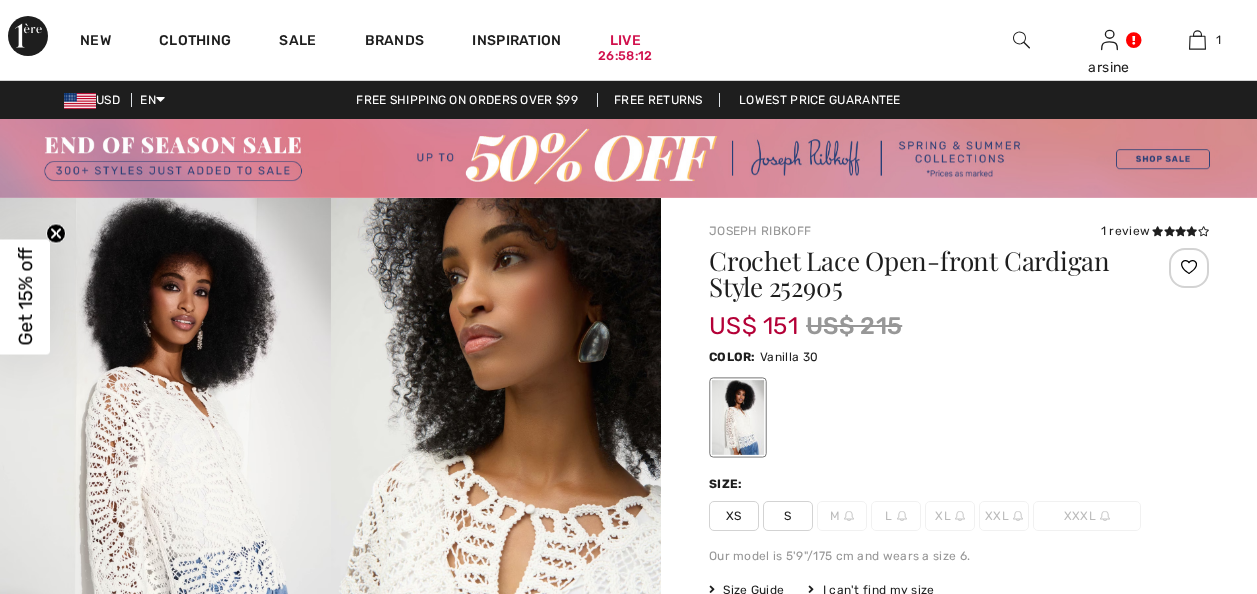 scroll, scrollTop: 0, scrollLeft: 0, axis: both 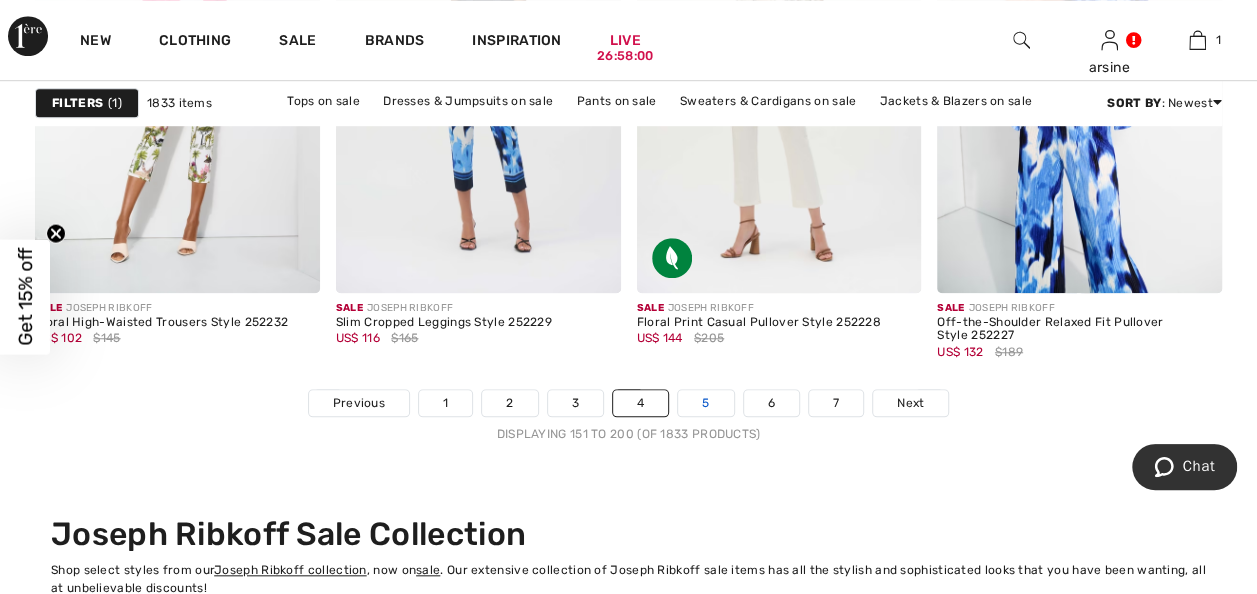 click on "5" at bounding box center (705, 403) 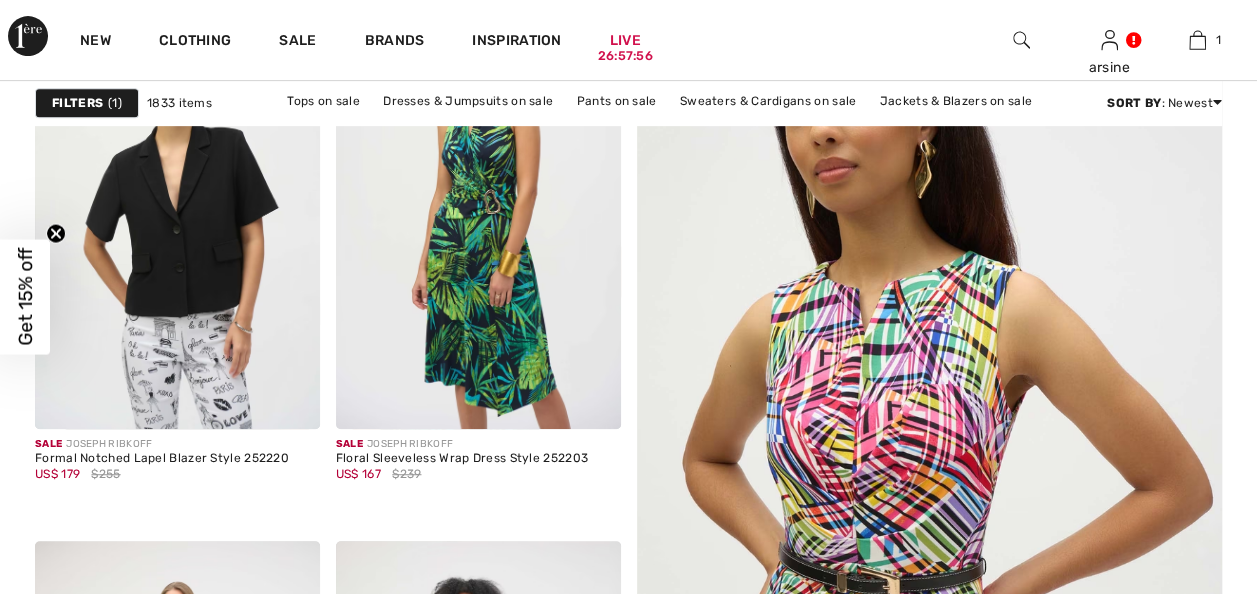 scroll, scrollTop: 0, scrollLeft: 0, axis: both 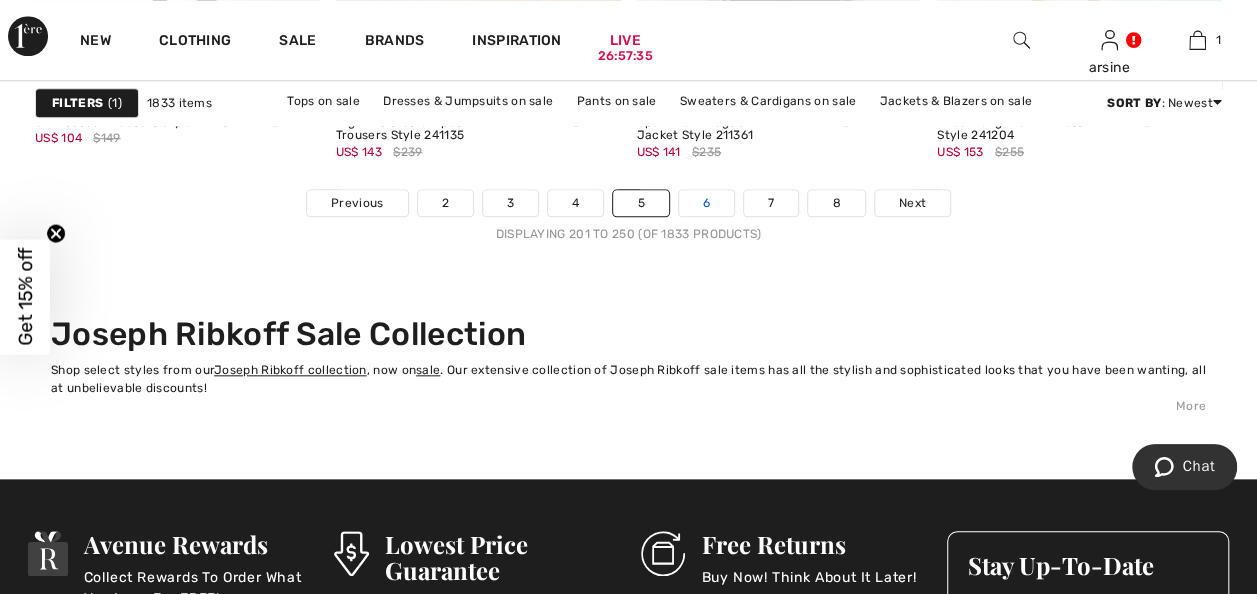 click on "6" at bounding box center (706, 203) 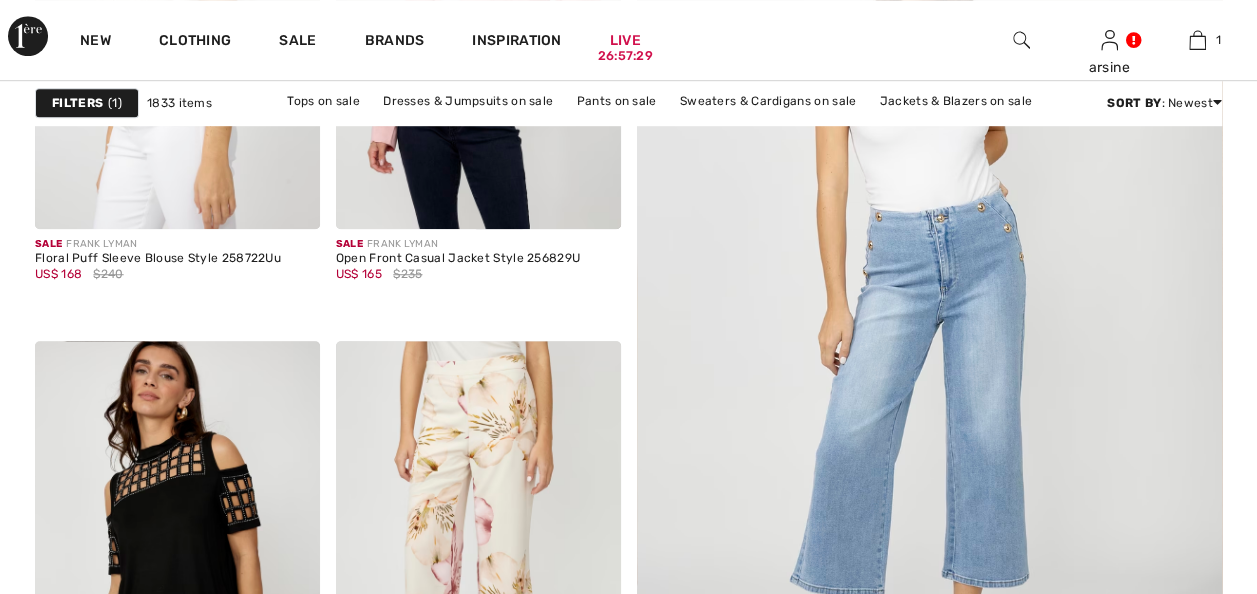 scroll, scrollTop: 0, scrollLeft: 0, axis: both 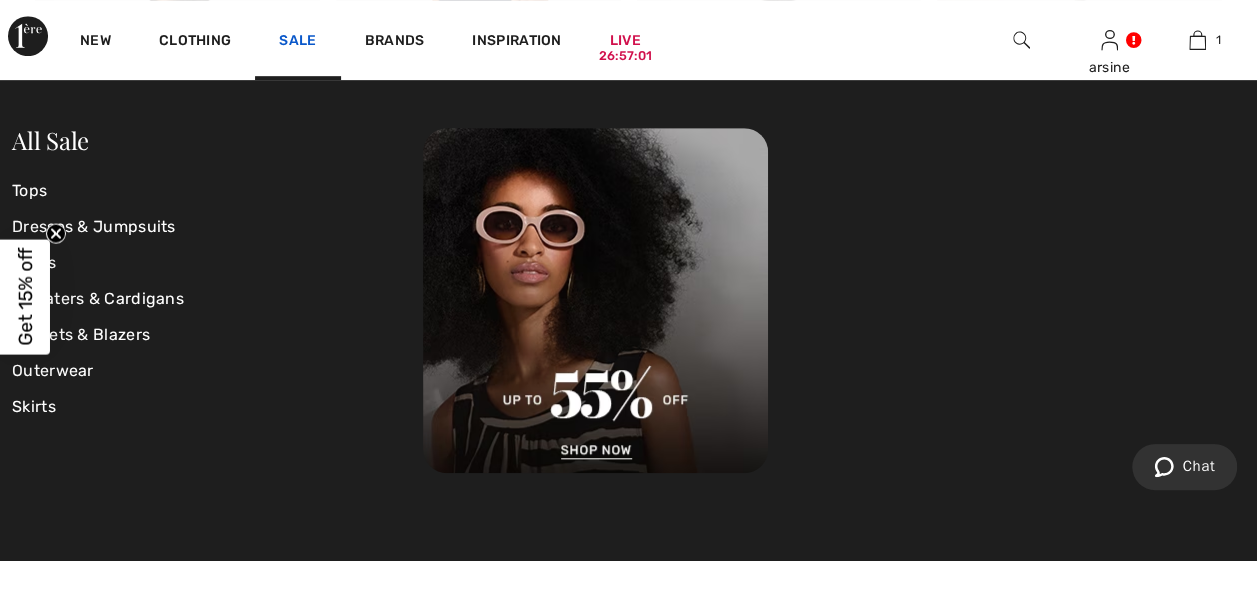click on "Sale" at bounding box center (297, 42) 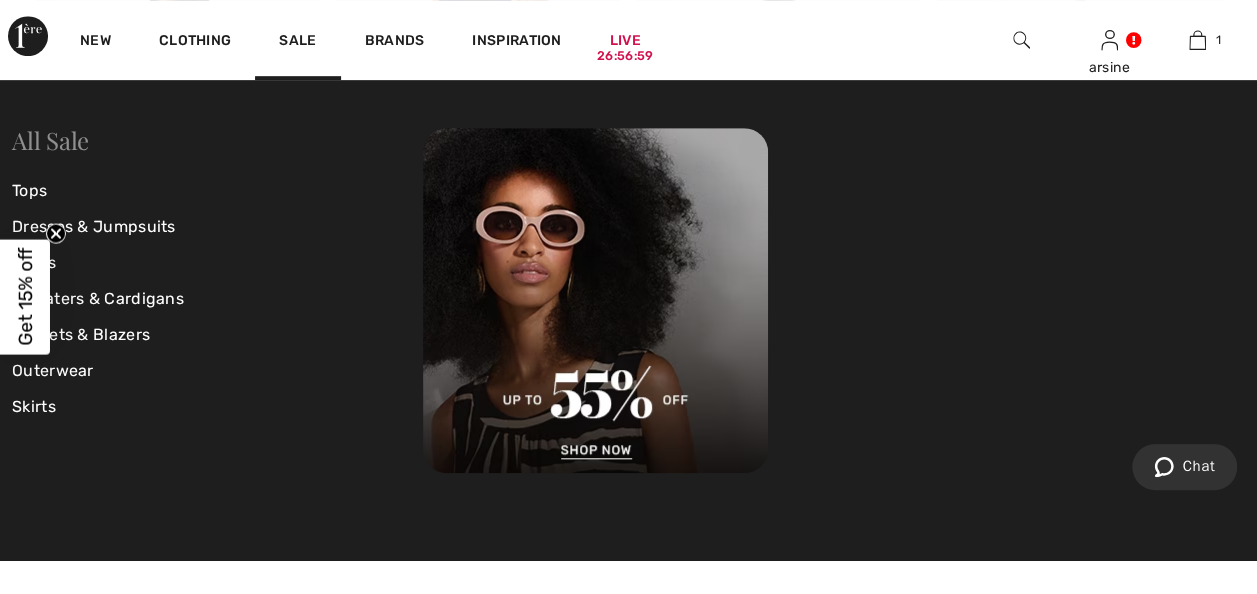 click on "All Sale" at bounding box center [50, 140] 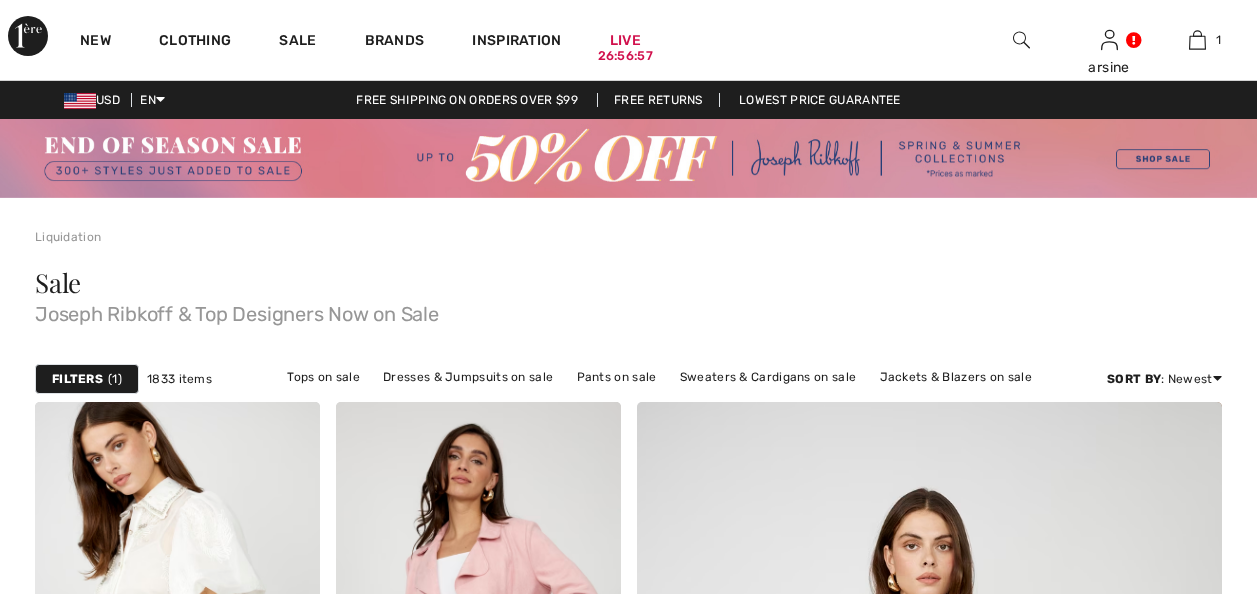 scroll, scrollTop: 0, scrollLeft: 0, axis: both 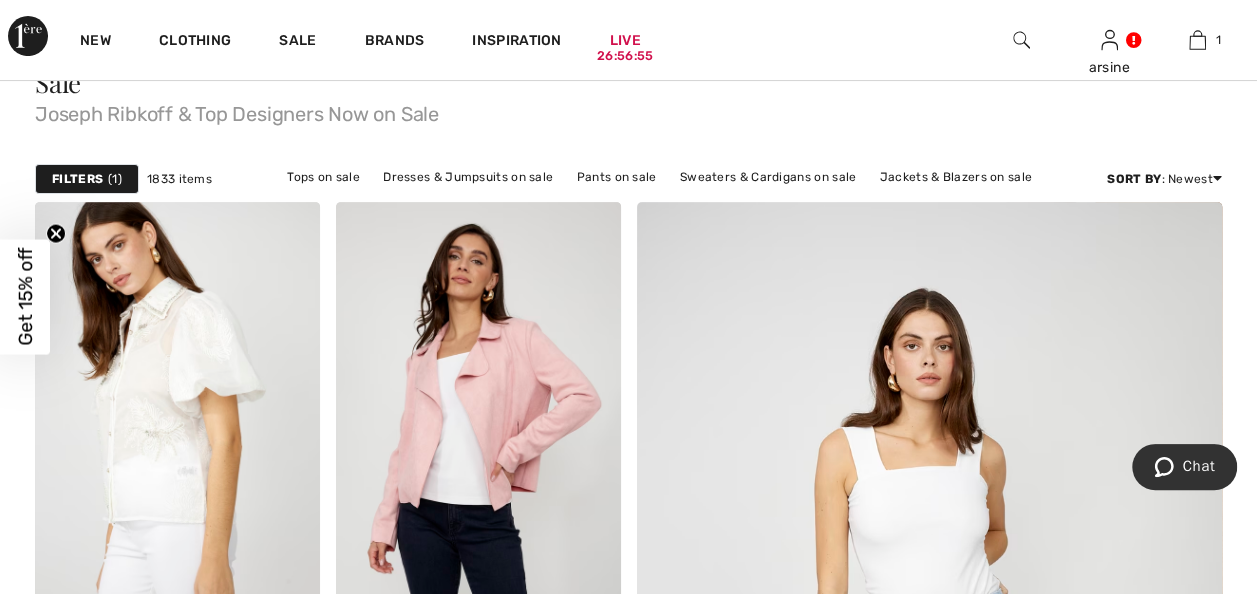 click on "Filters 1" at bounding box center (87, 179) 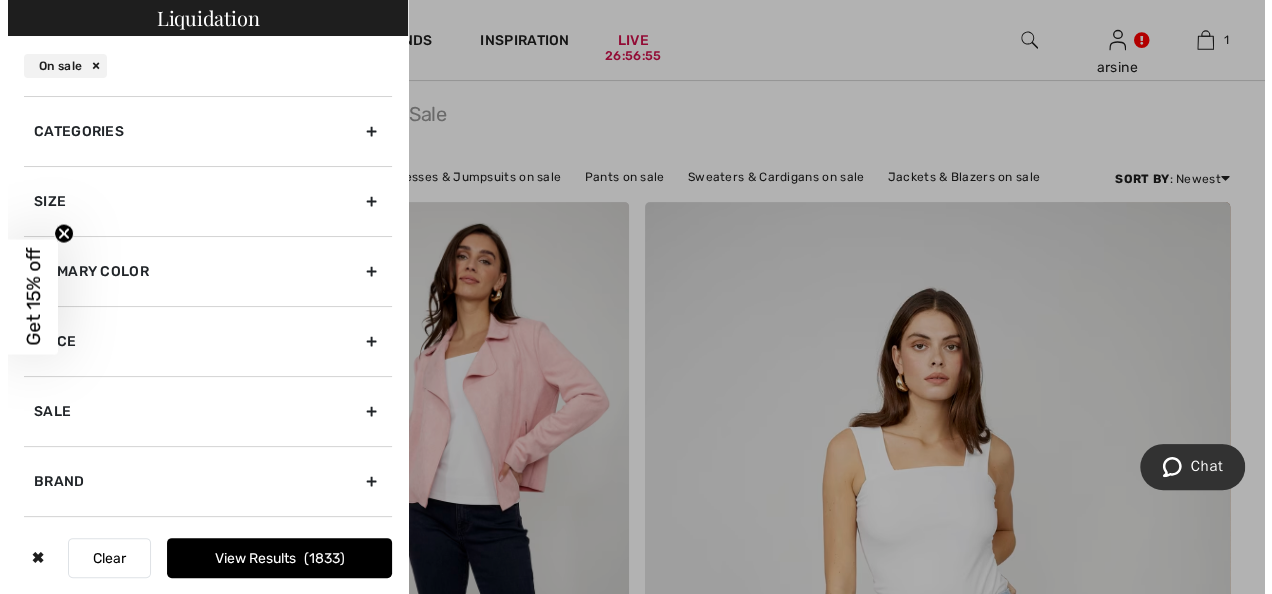scroll, scrollTop: 200, scrollLeft: 0, axis: vertical 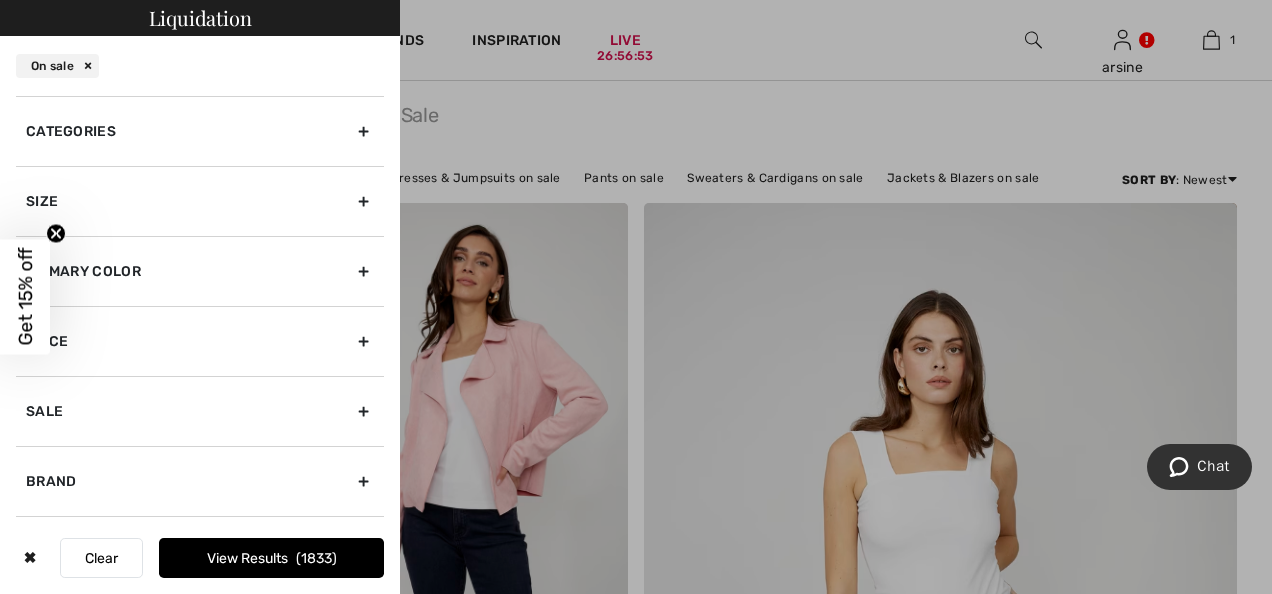 click on "Size" at bounding box center (200, 201) 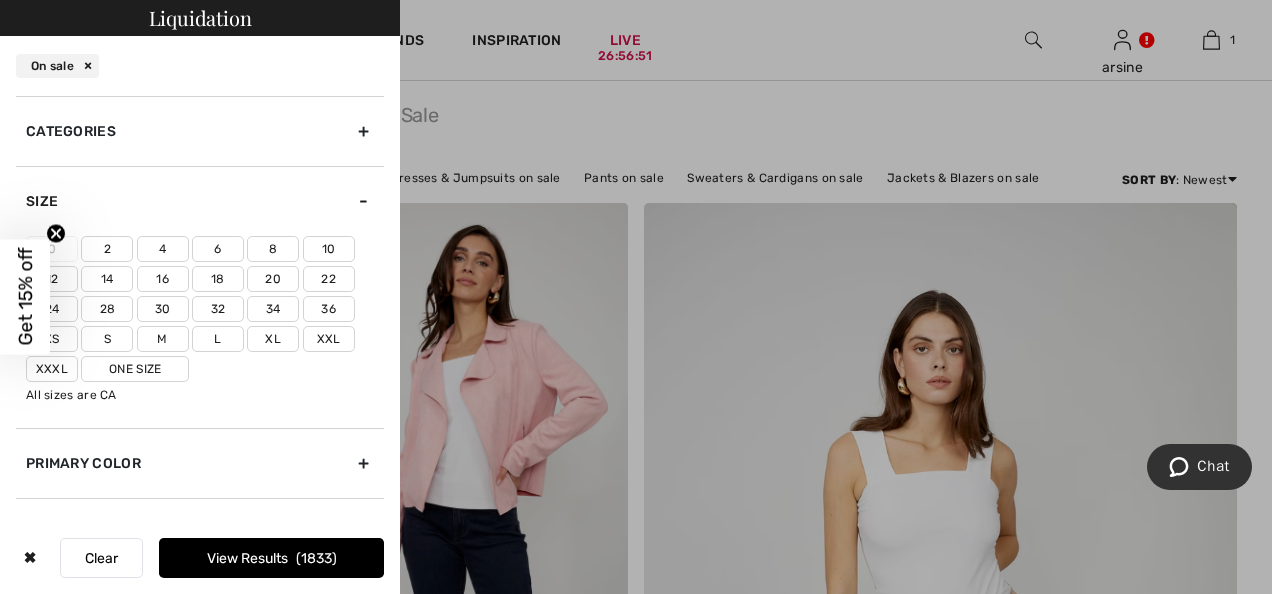 click on "16" at bounding box center [163, 279] 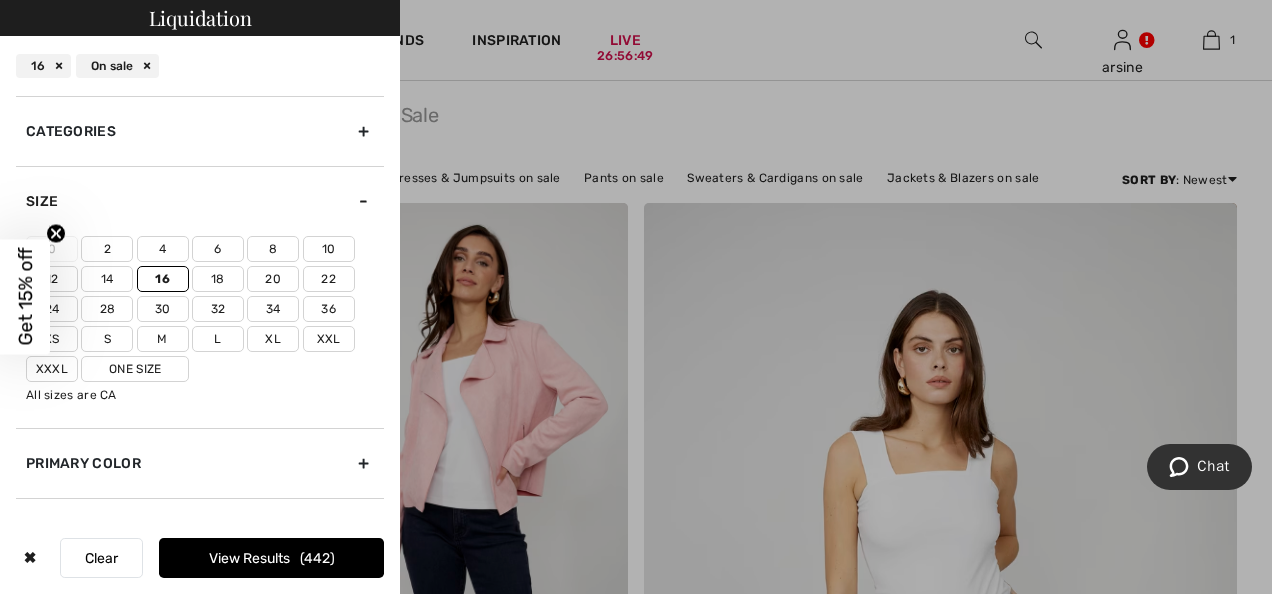 click on "14" at bounding box center [107, 279] 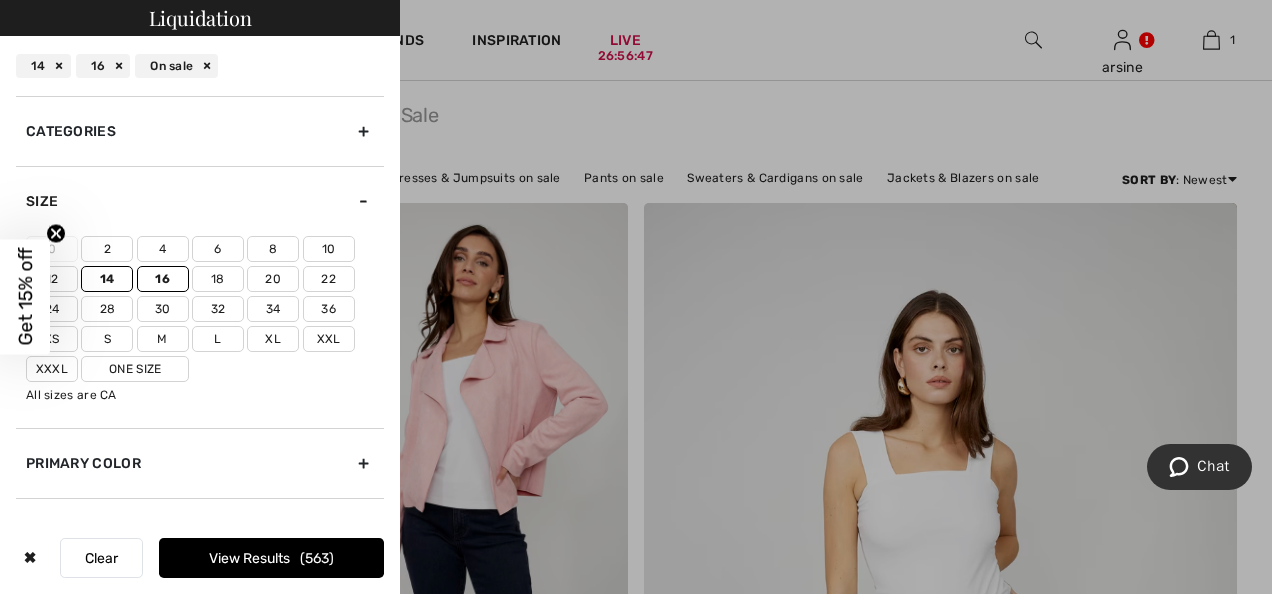 click on "Xl" at bounding box center [273, 339] 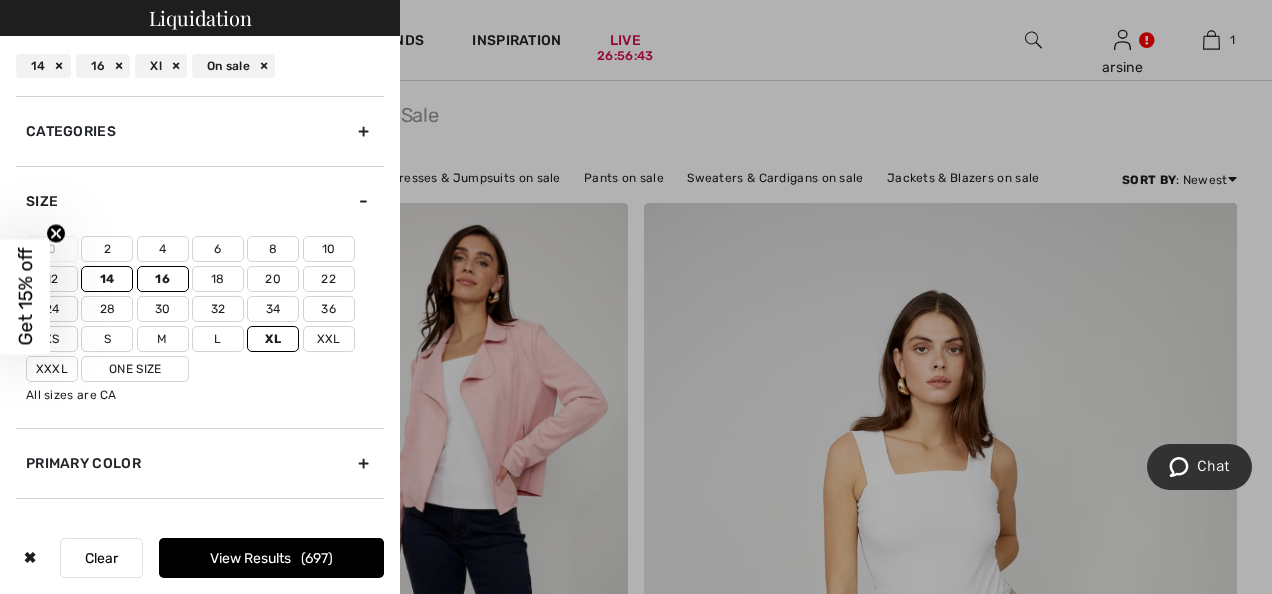 click on "View Results 697" at bounding box center [271, 558] 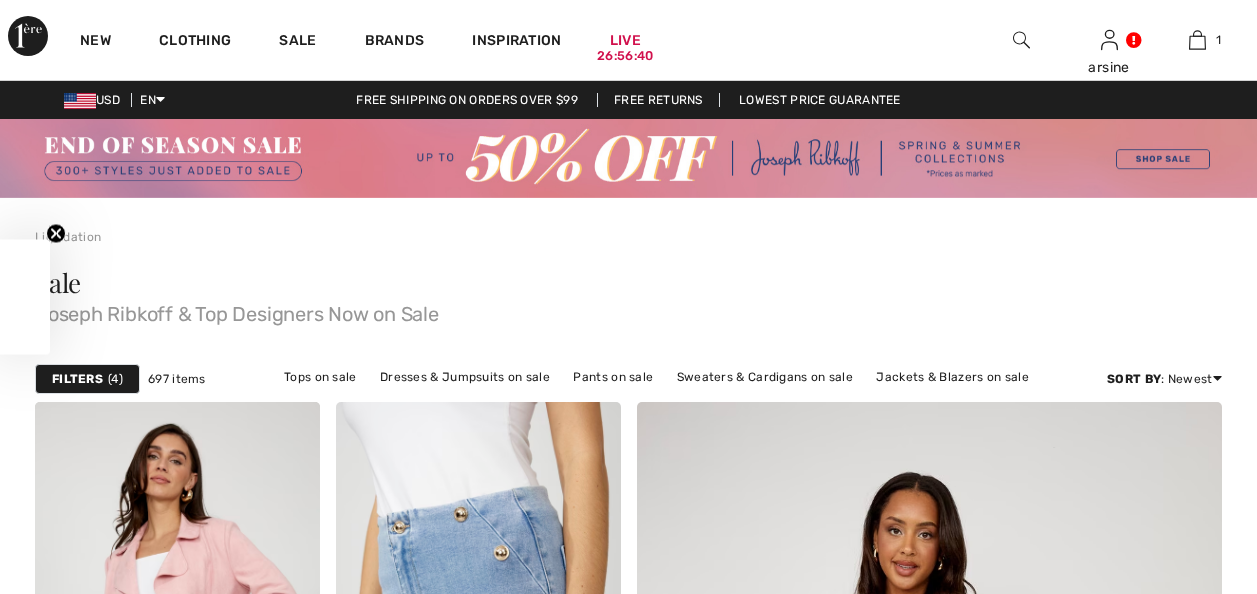scroll, scrollTop: 454, scrollLeft: 0, axis: vertical 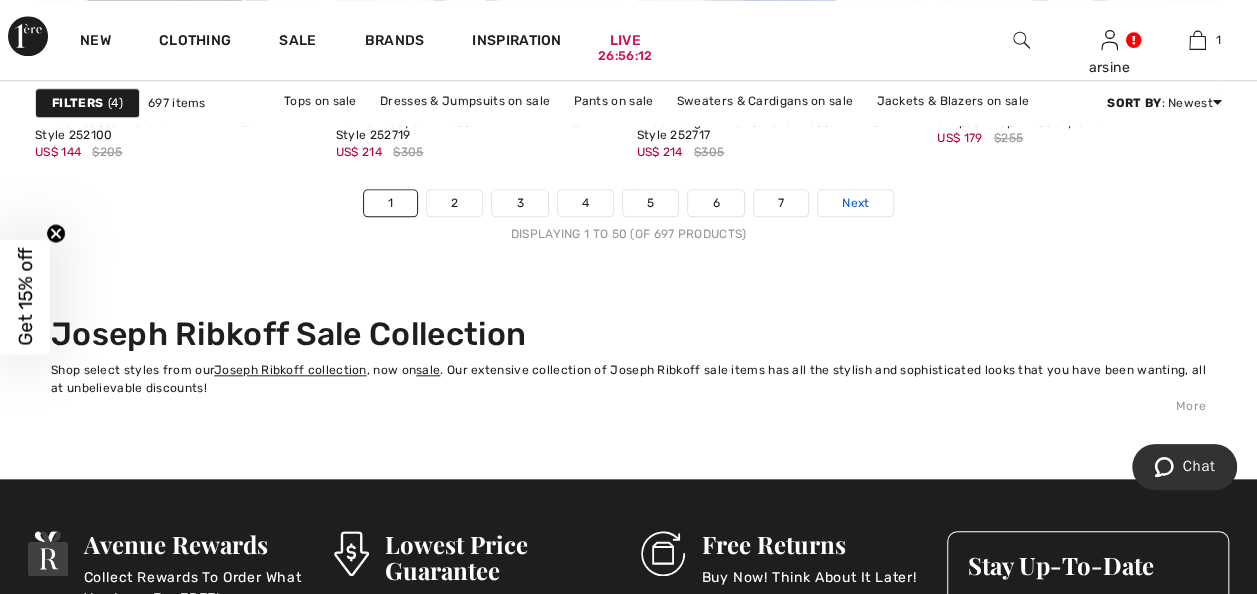 click on "Next" at bounding box center [855, 203] 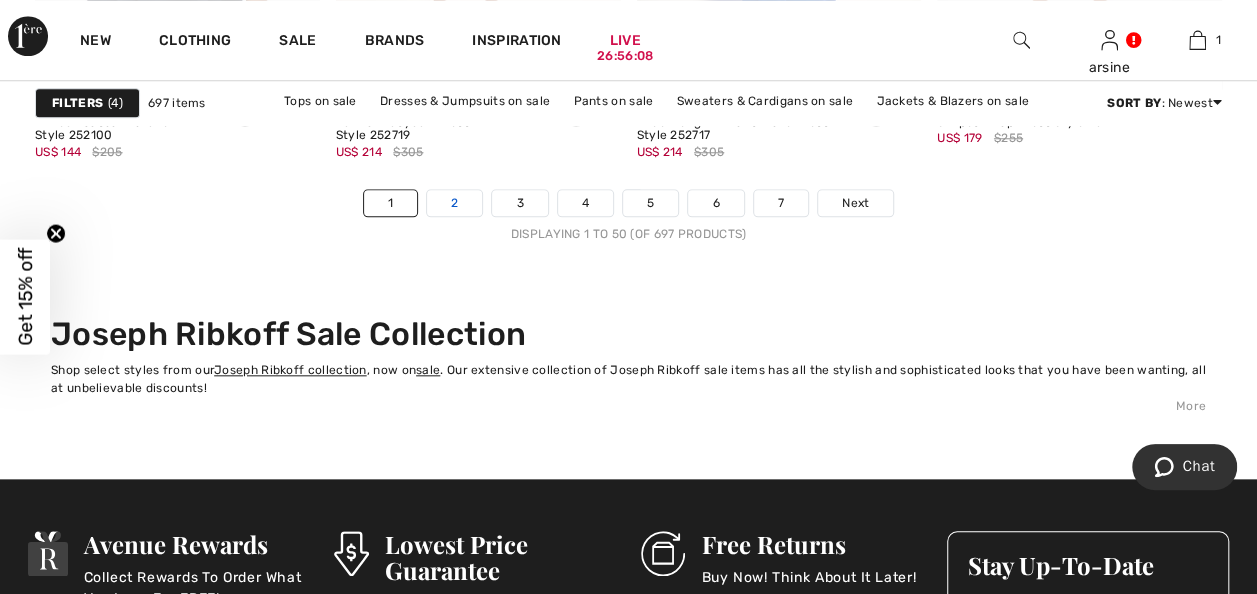 click on "2" at bounding box center [454, 203] 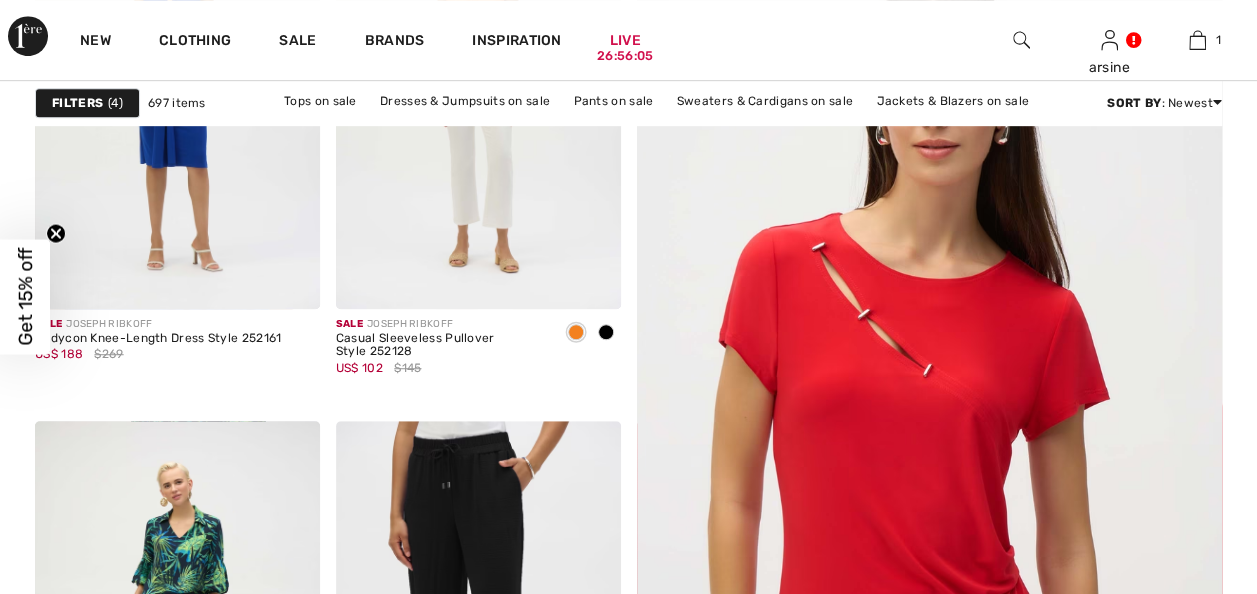 scroll, scrollTop: 500, scrollLeft: 0, axis: vertical 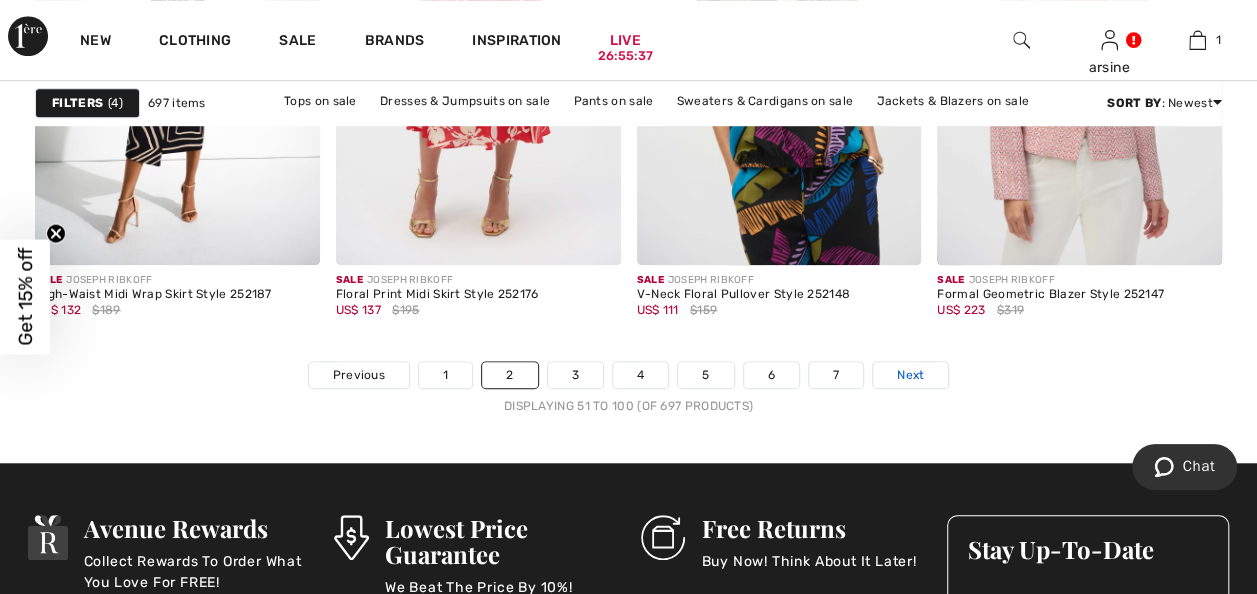 click on "Next" at bounding box center (910, 375) 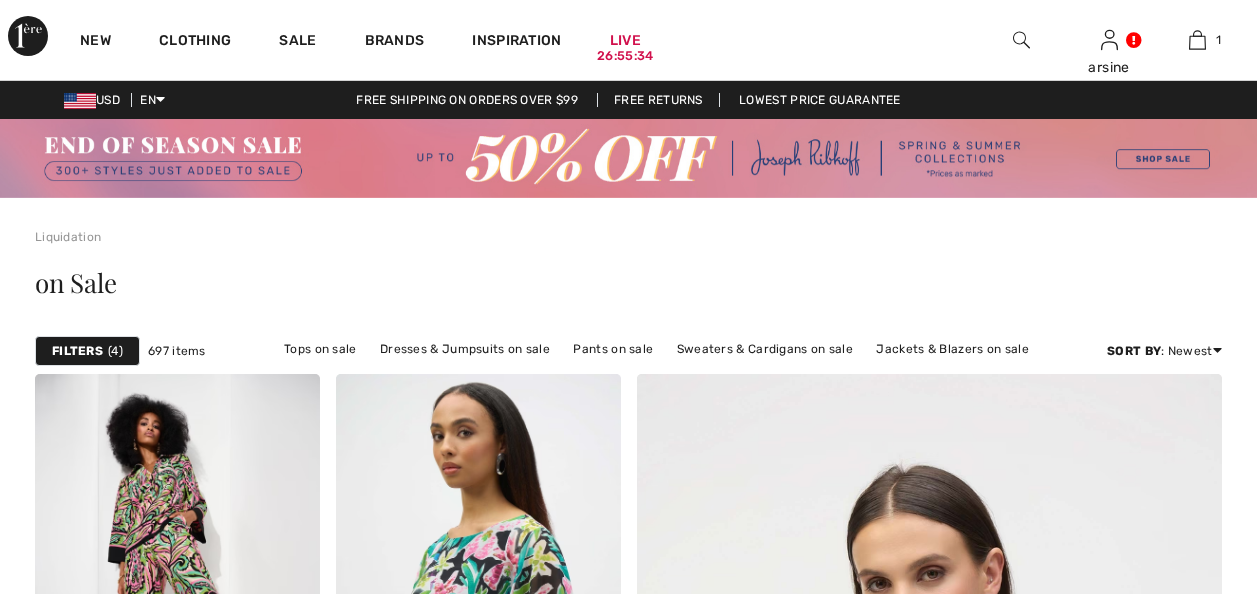 scroll, scrollTop: 0, scrollLeft: 0, axis: both 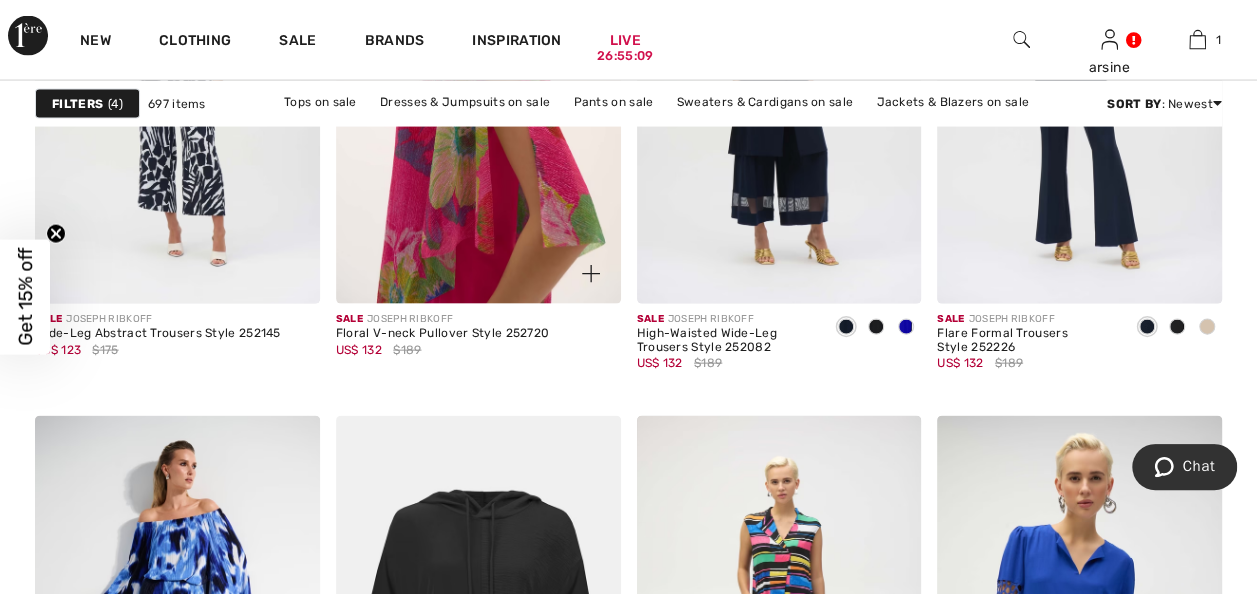 click at bounding box center (478, 90) 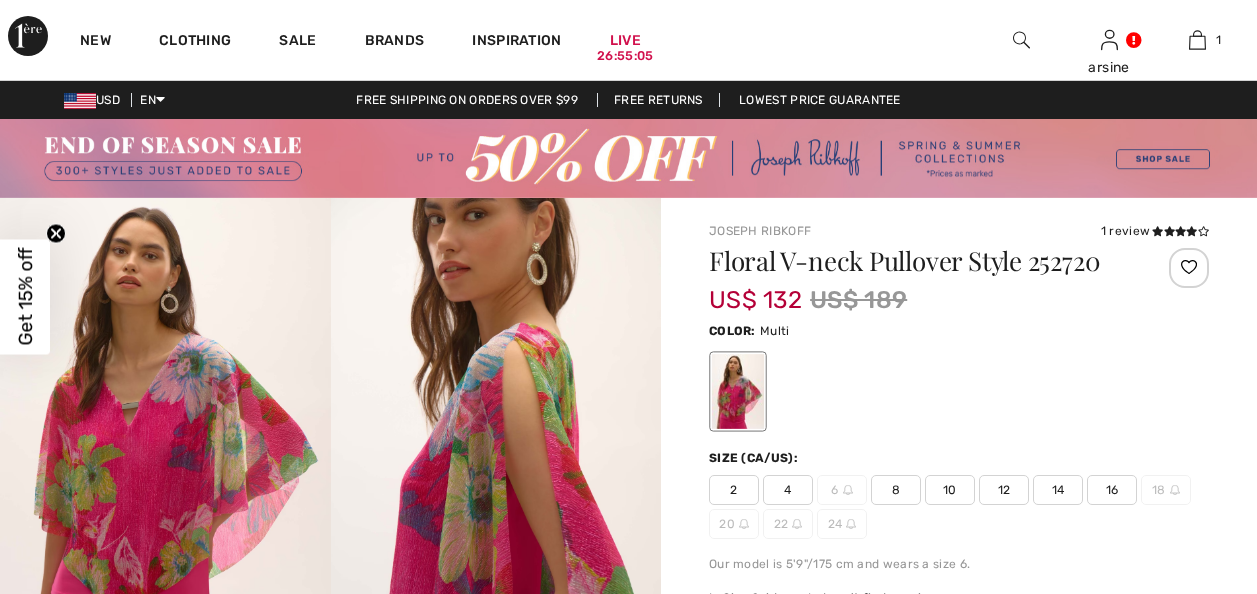 scroll, scrollTop: 0, scrollLeft: 0, axis: both 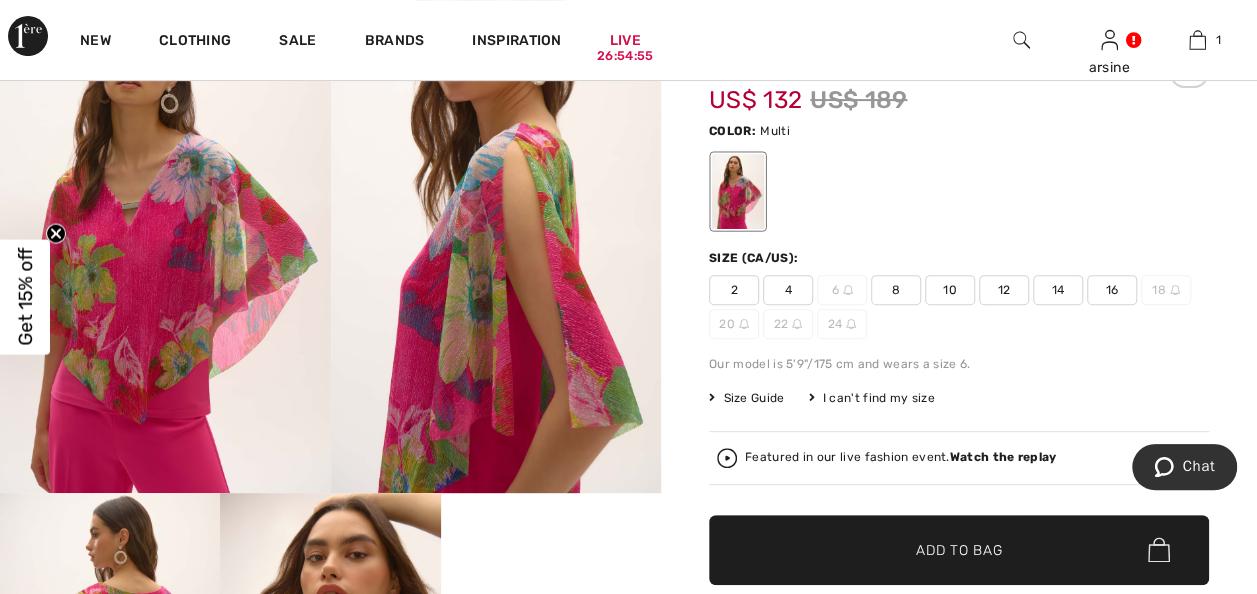 click at bounding box center (165, 245) 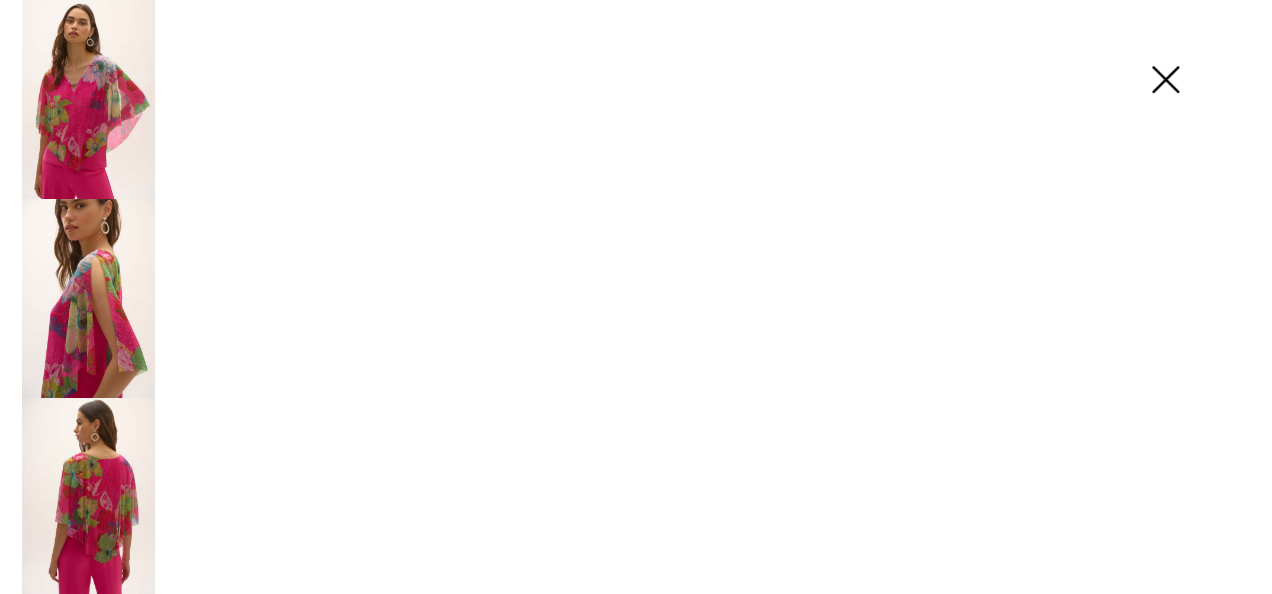scroll, scrollTop: 200, scrollLeft: 0, axis: vertical 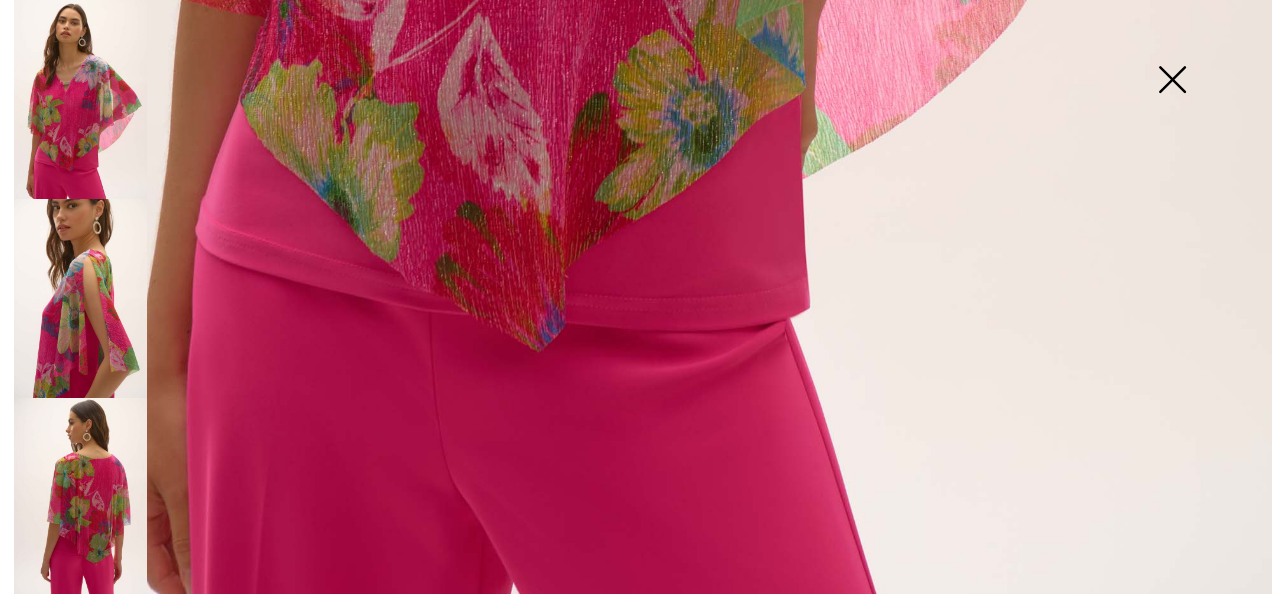click at bounding box center [80, 497] 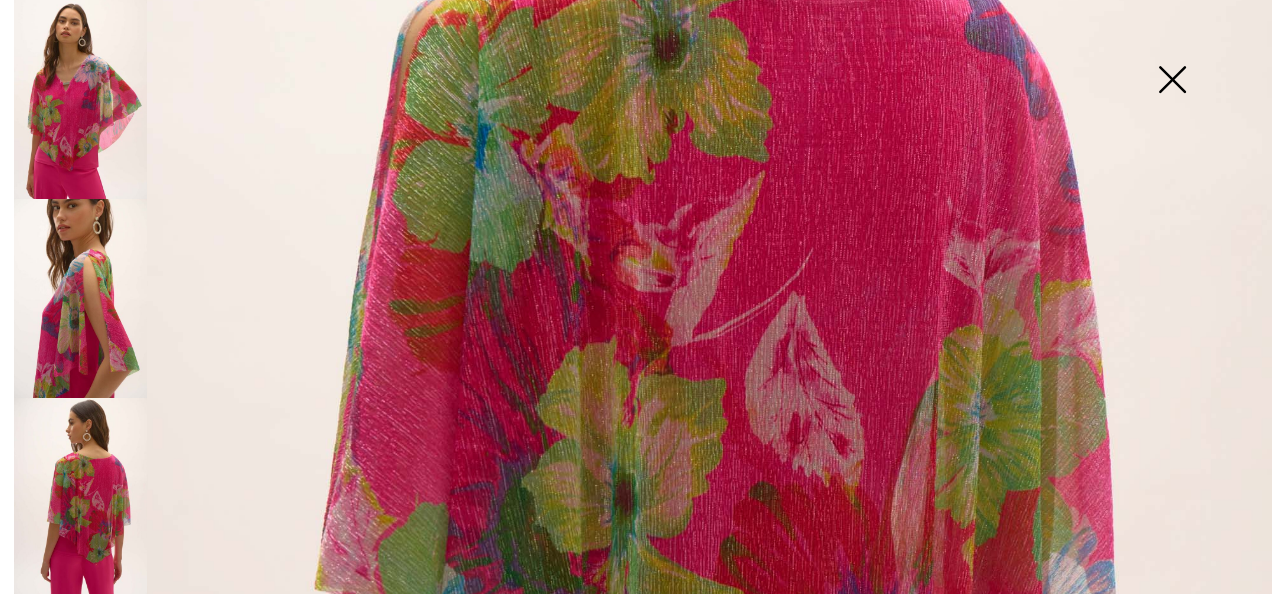scroll, scrollTop: 1189, scrollLeft: 0, axis: vertical 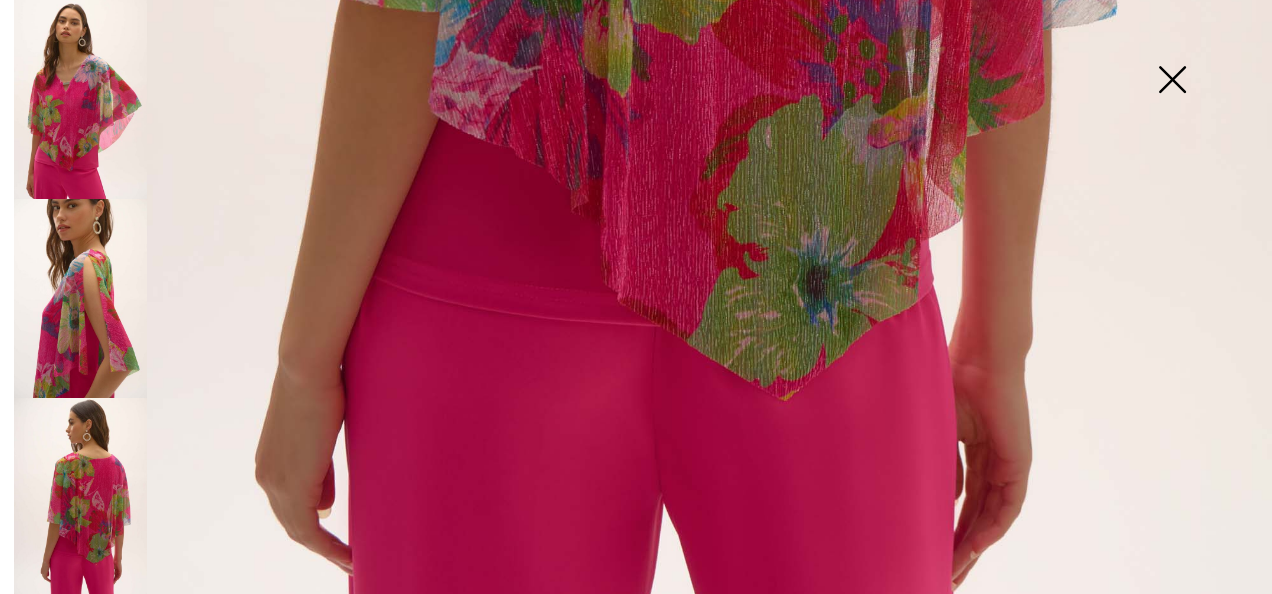 click at bounding box center (1172, 81) 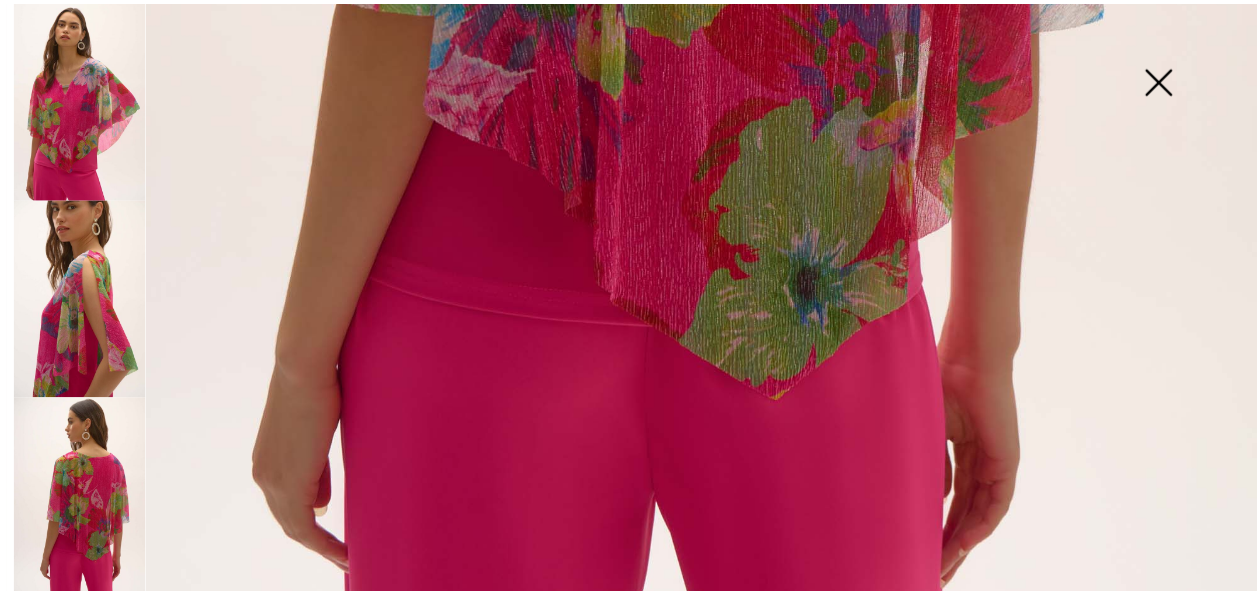 scroll, scrollTop: 200, scrollLeft: 0, axis: vertical 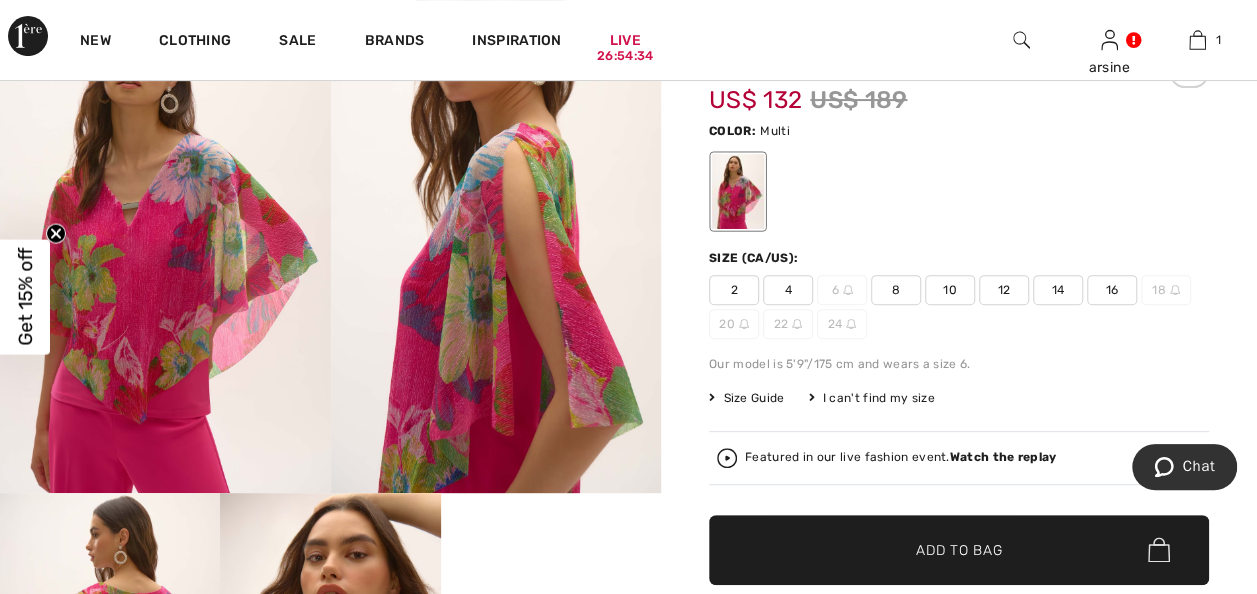 click on "16" at bounding box center [1112, 290] 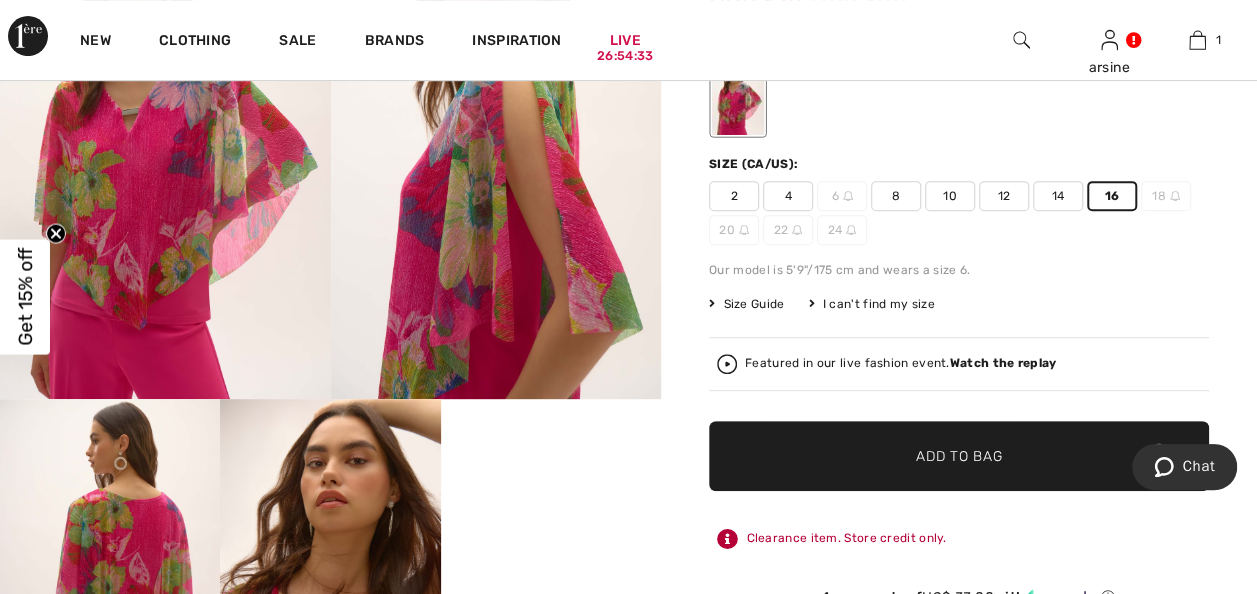 scroll, scrollTop: 400, scrollLeft: 0, axis: vertical 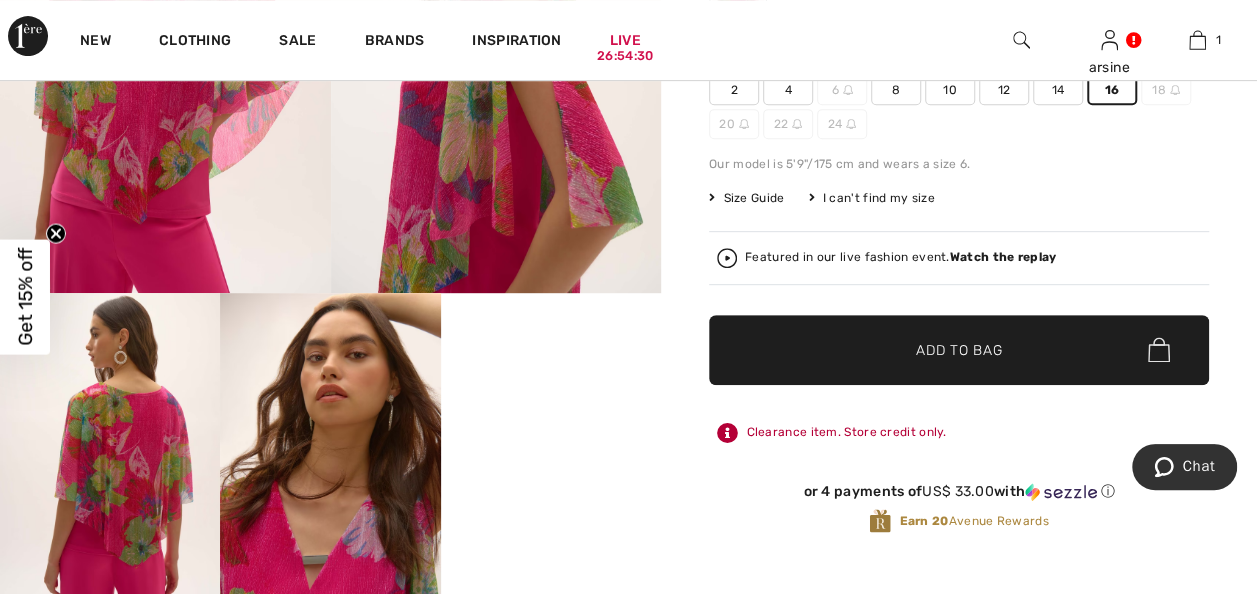 click on "✔ Added to Bag
Add to Bag" at bounding box center [959, 350] 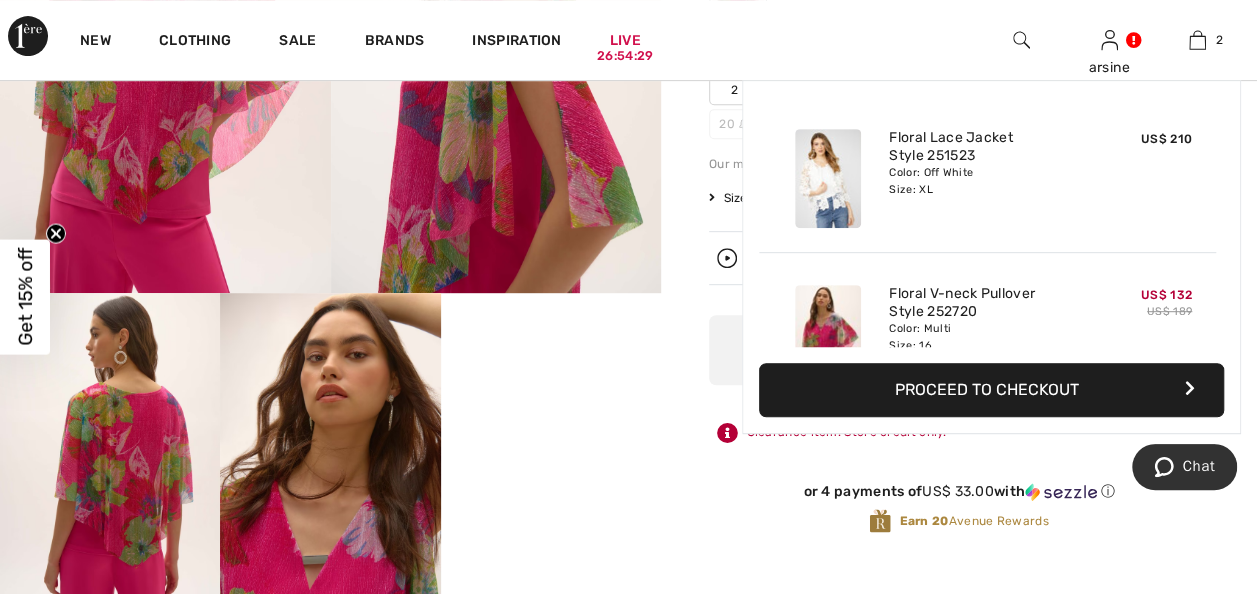 scroll, scrollTop: 61, scrollLeft: 0, axis: vertical 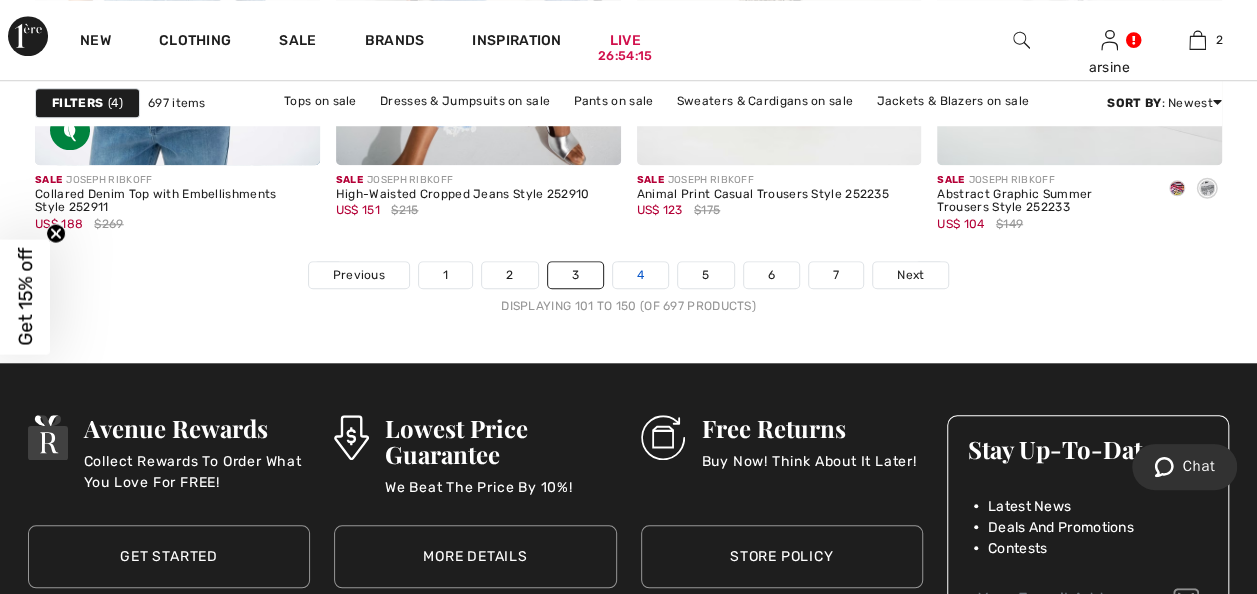 click on "4" at bounding box center (640, 275) 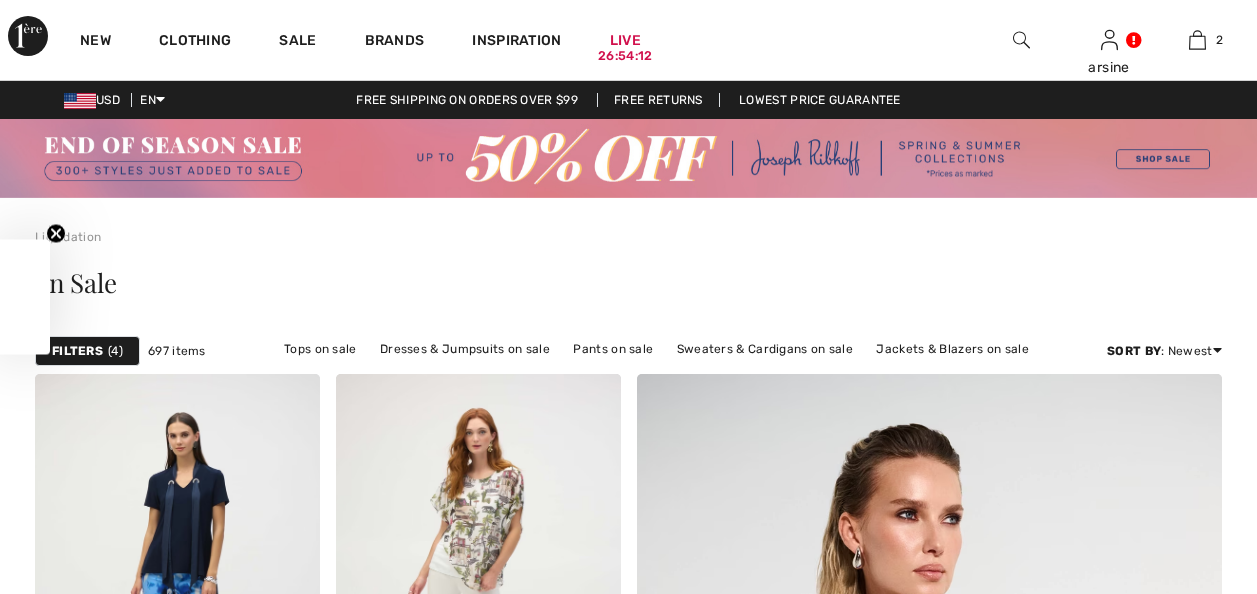 scroll, scrollTop: 300, scrollLeft: 0, axis: vertical 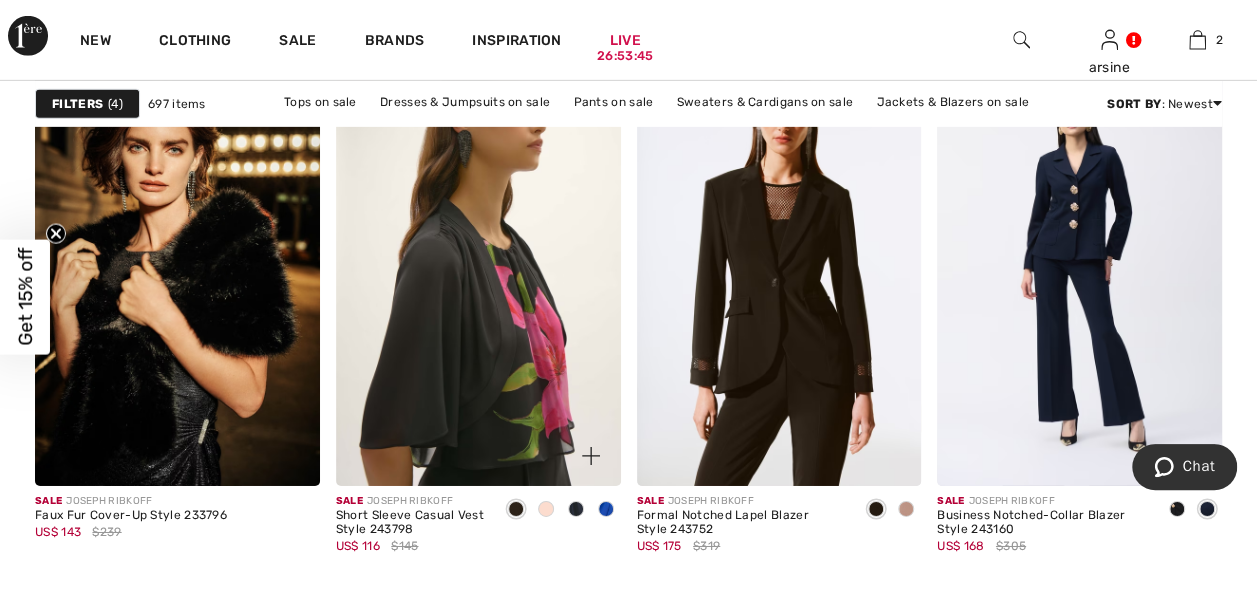 click at bounding box center [478, 272] 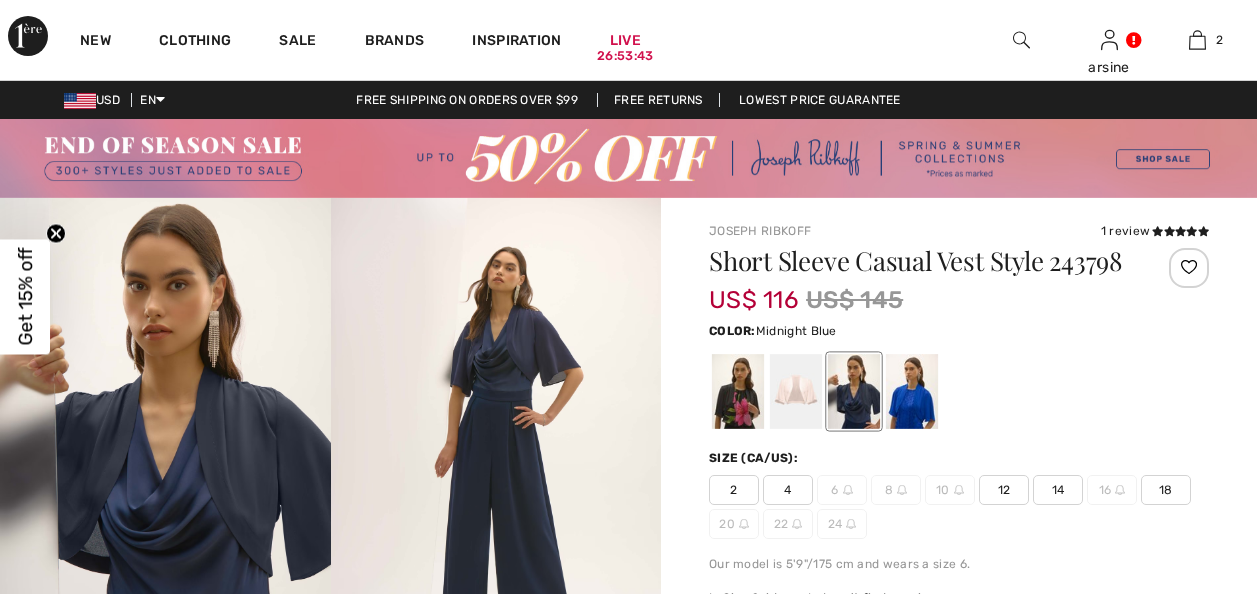 scroll, scrollTop: 0, scrollLeft: 0, axis: both 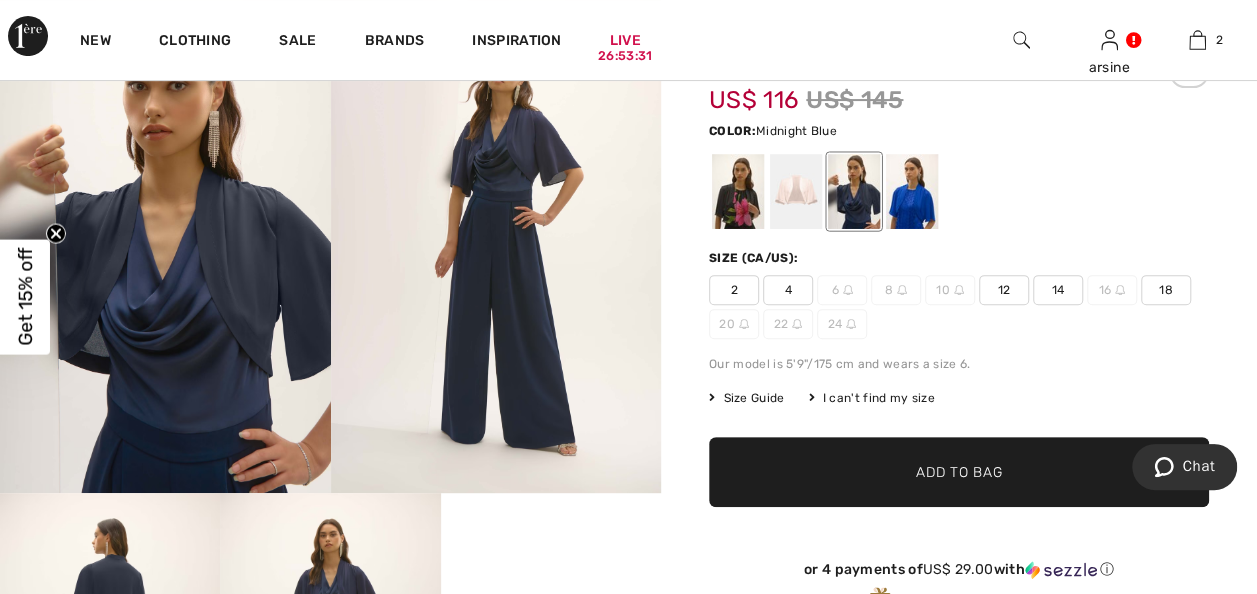 click at bounding box center [854, 191] 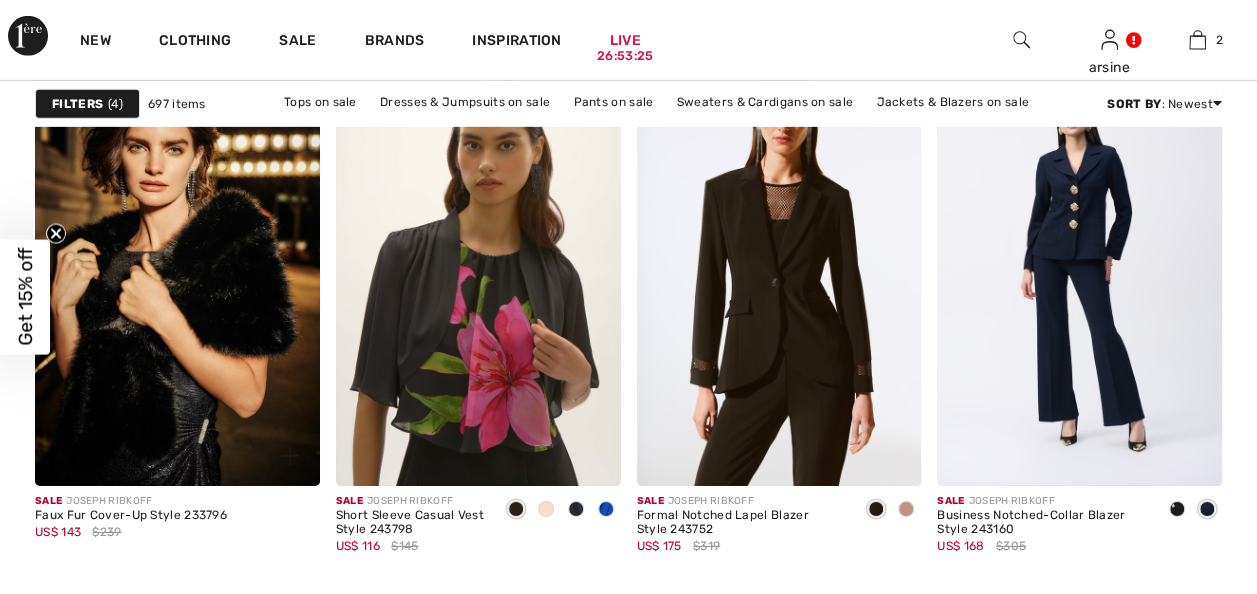 scroll, scrollTop: 6900, scrollLeft: 0, axis: vertical 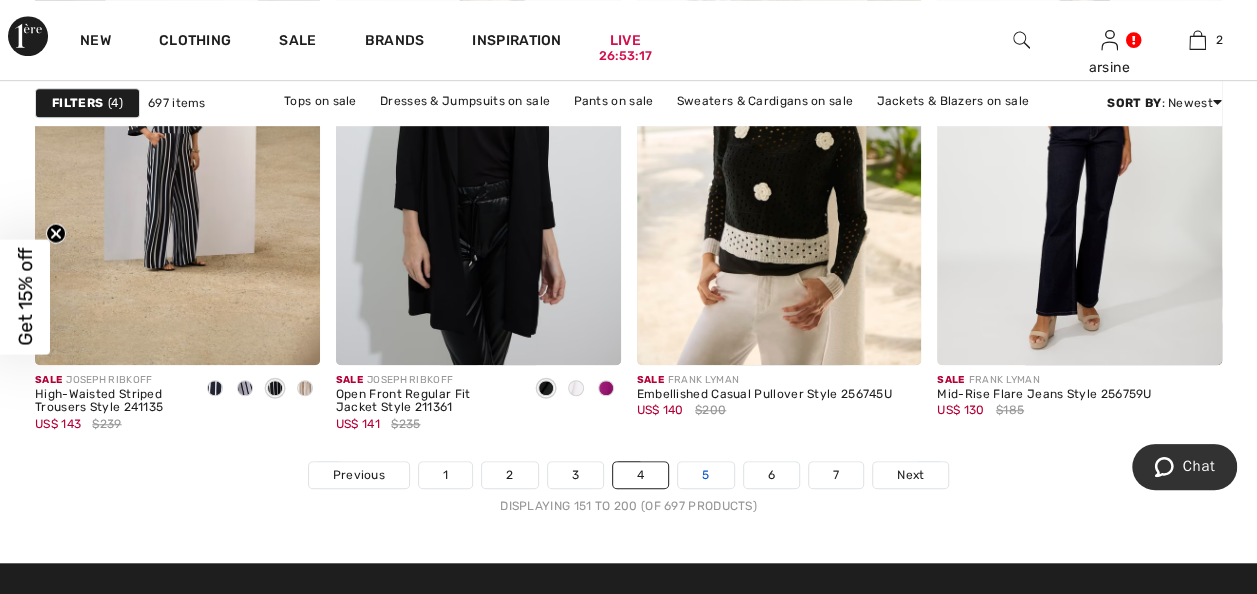 click on "5" at bounding box center (705, 475) 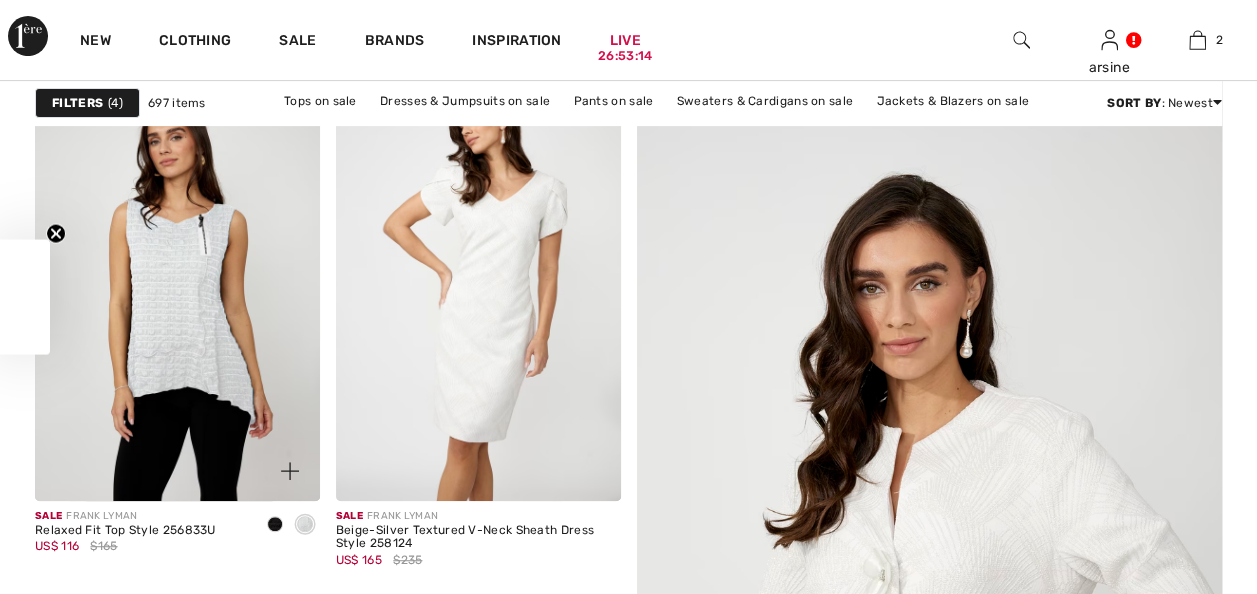 scroll, scrollTop: 300, scrollLeft: 0, axis: vertical 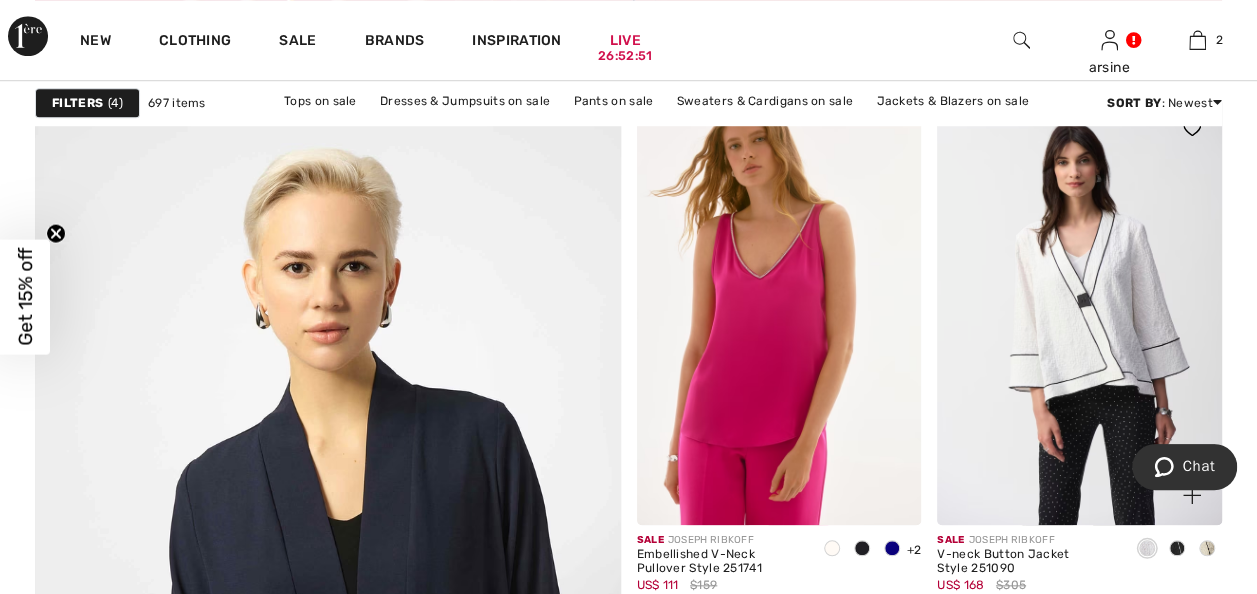 click at bounding box center (1177, 549) 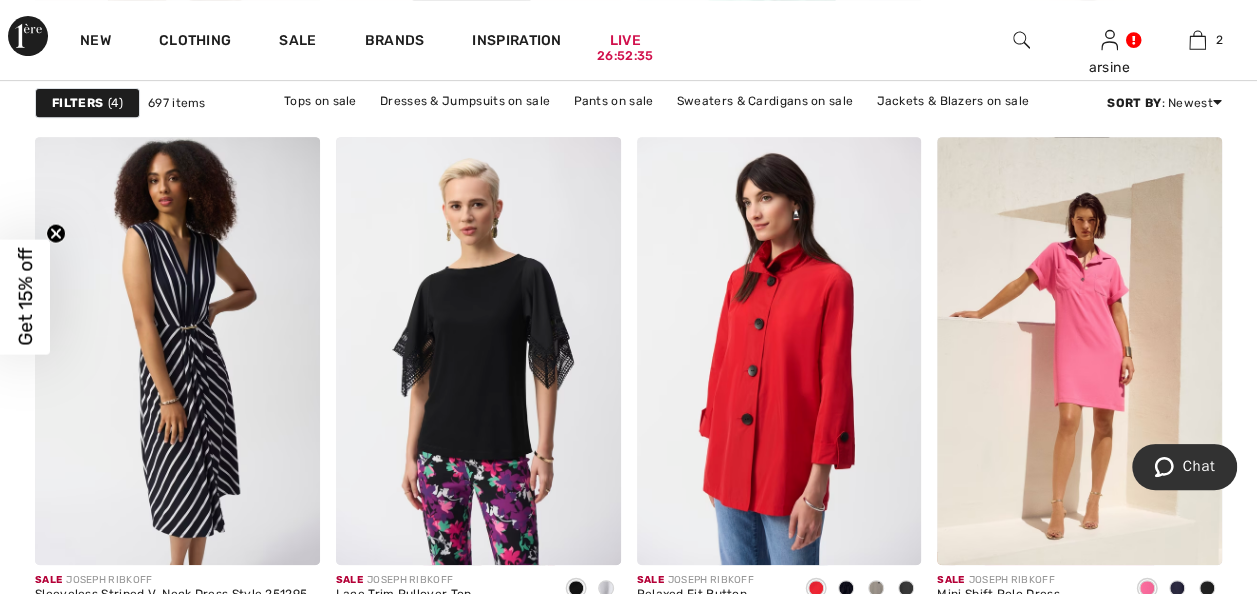 scroll, scrollTop: 8400, scrollLeft: 0, axis: vertical 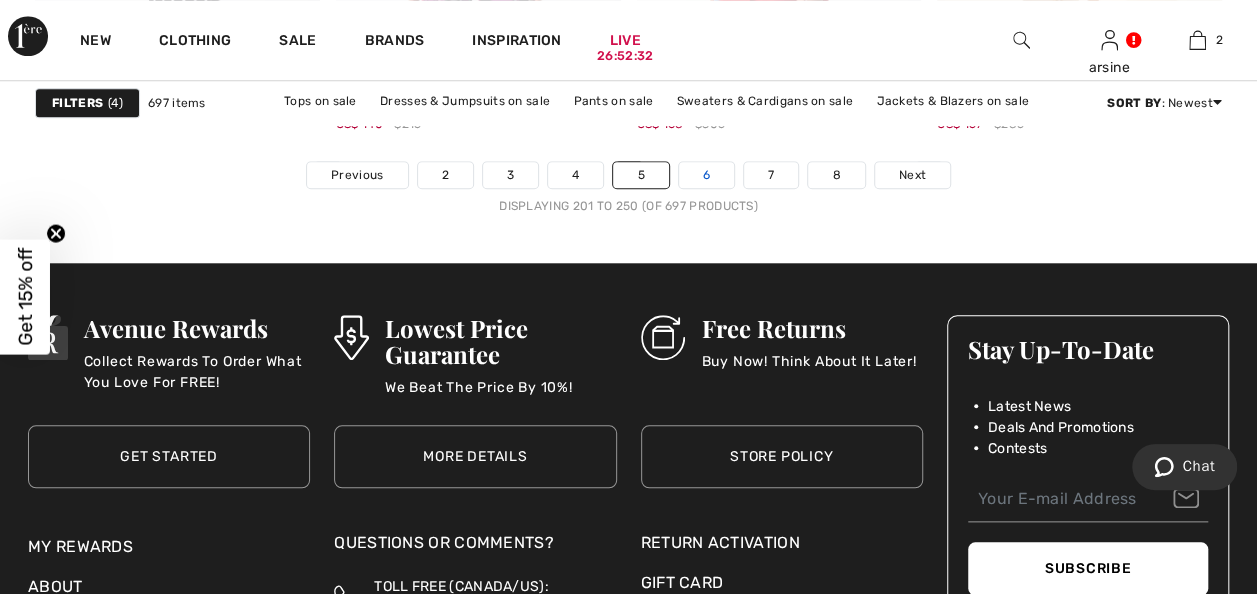 click on "6" at bounding box center [706, 175] 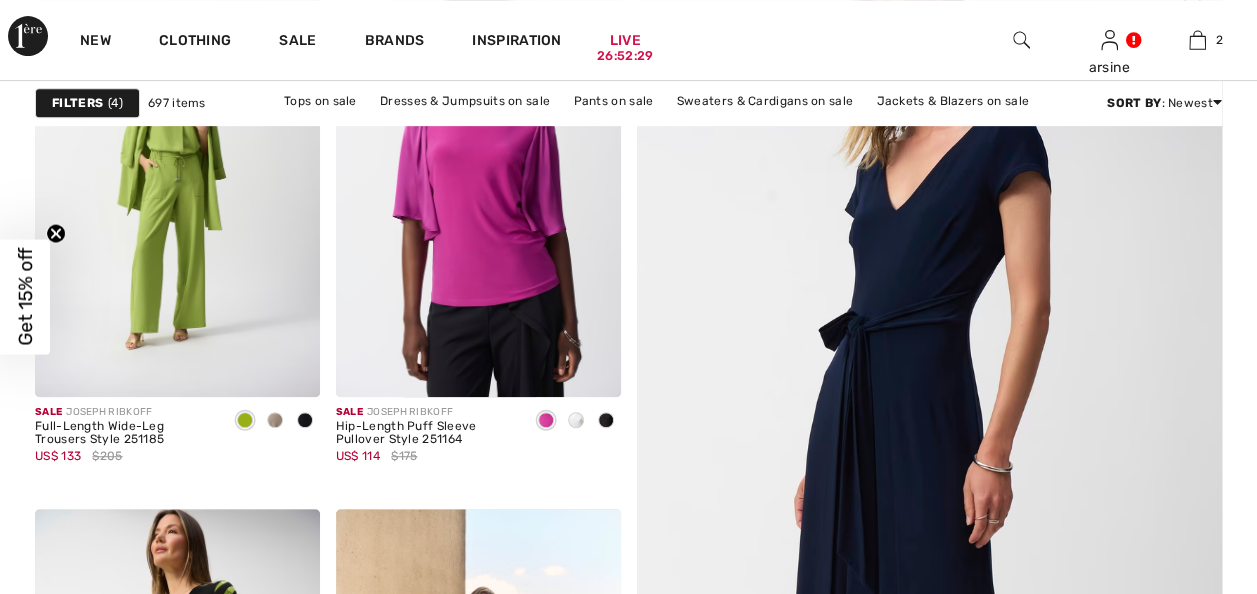 scroll, scrollTop: 500, scrollLeft: 0, axis: vertical 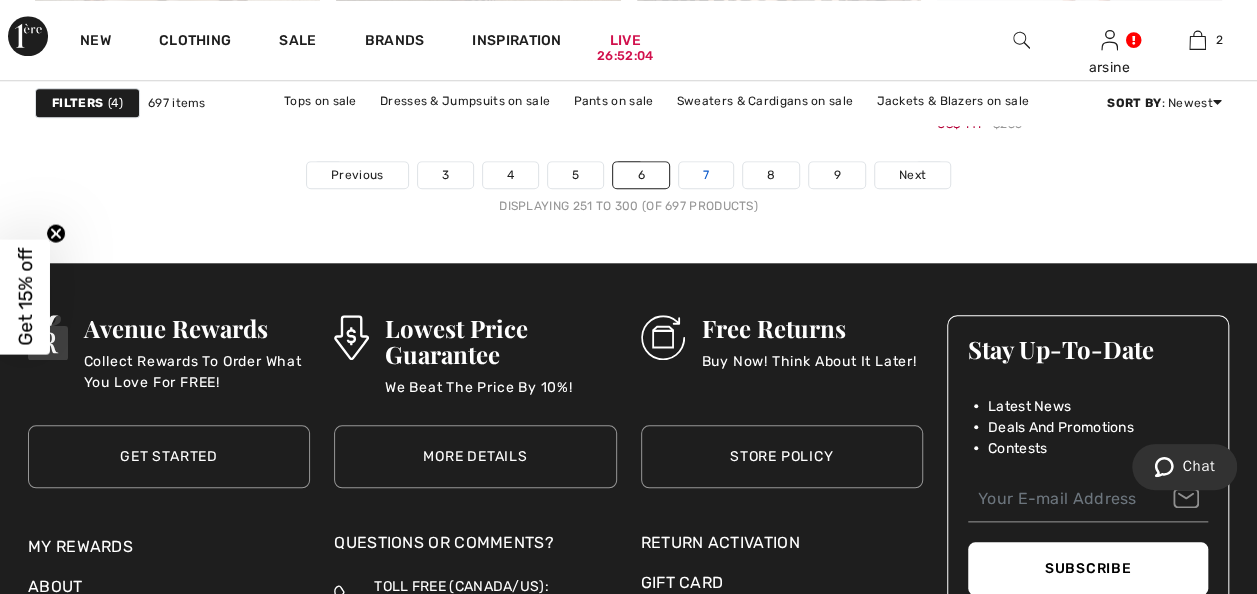 click on "7" at bounding box center (706, 175) 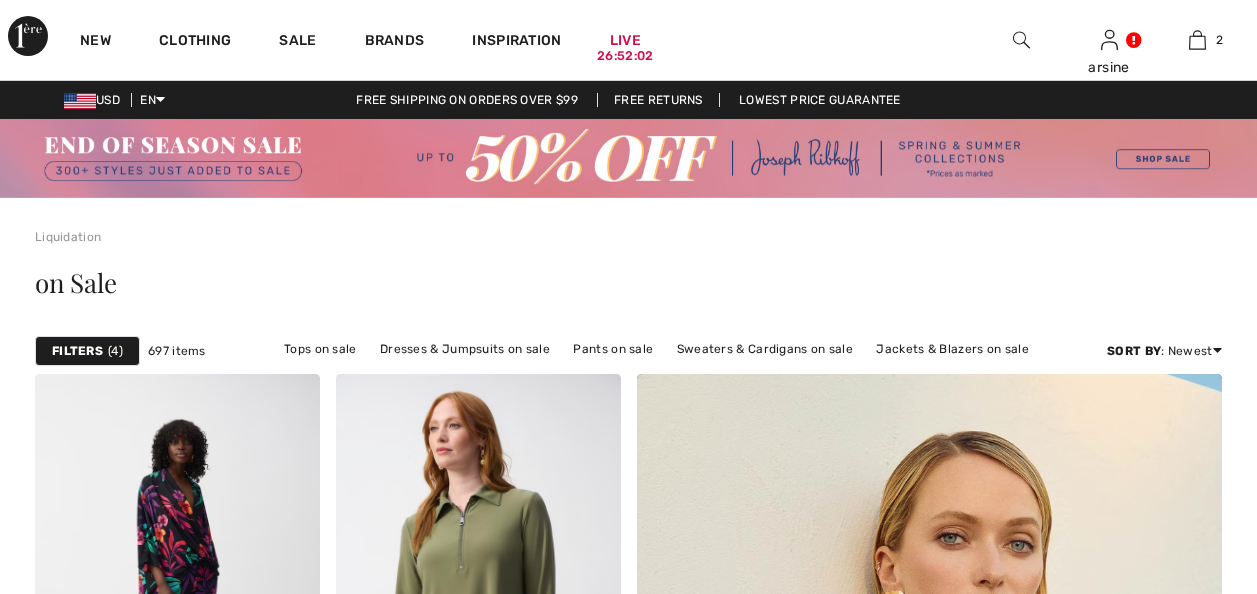 scroll, scrollTop: 0, scrollLeft: 0, axis: both 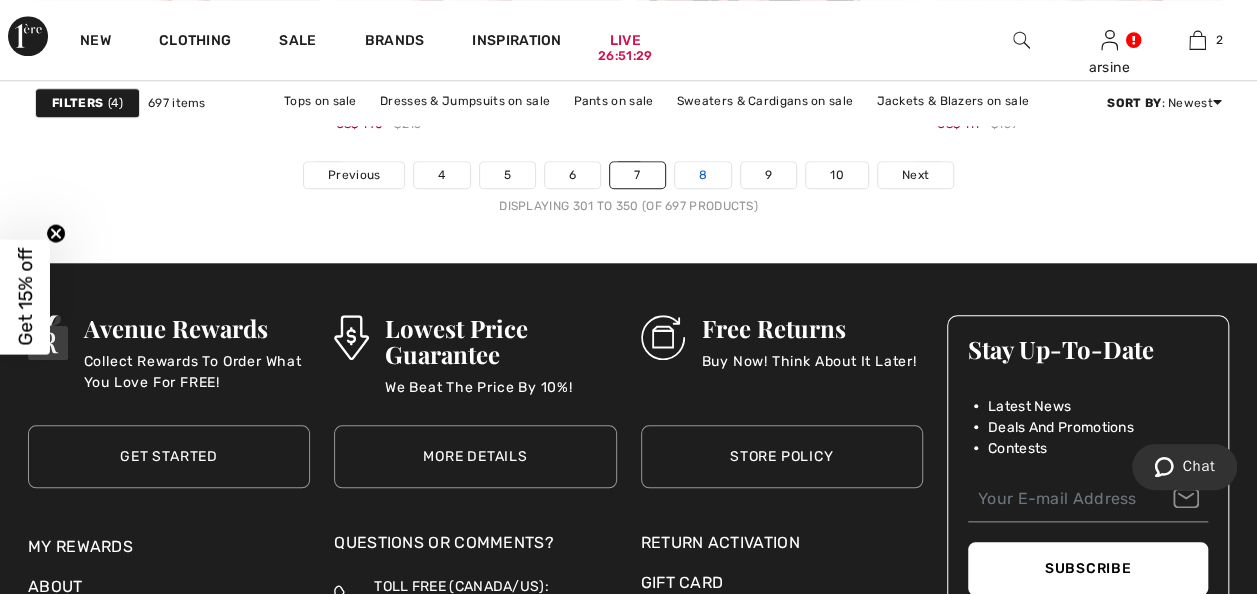click on "8" at bounding box center (703, 175) 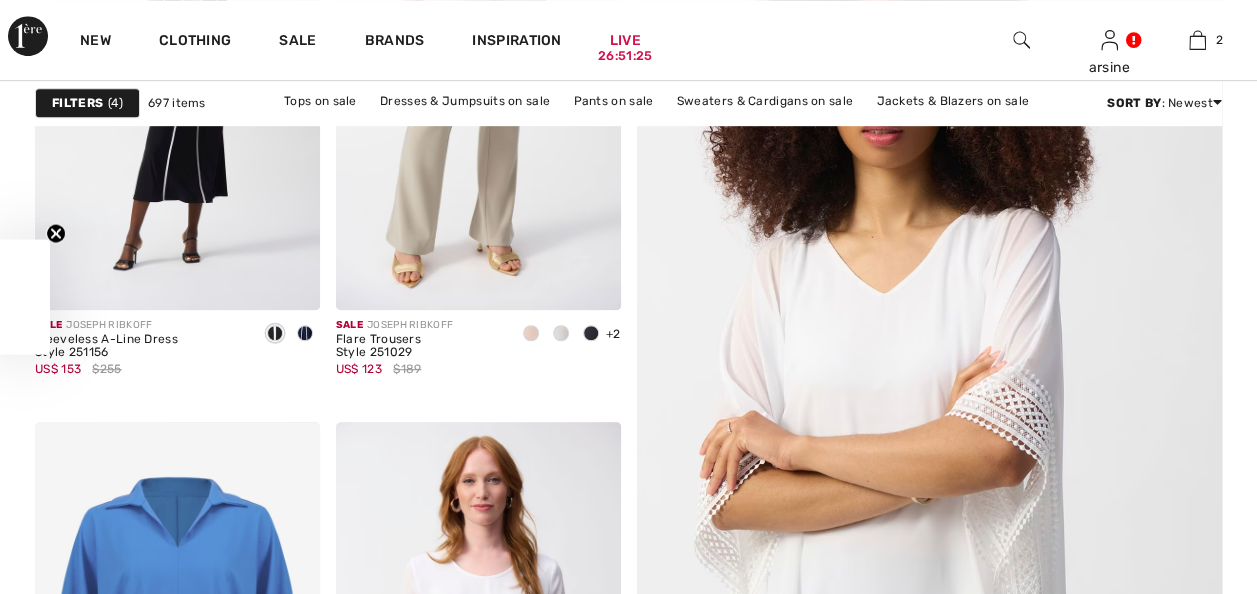 scroll, scrollTop: 500, scrollLeft: 0, axis: vertical 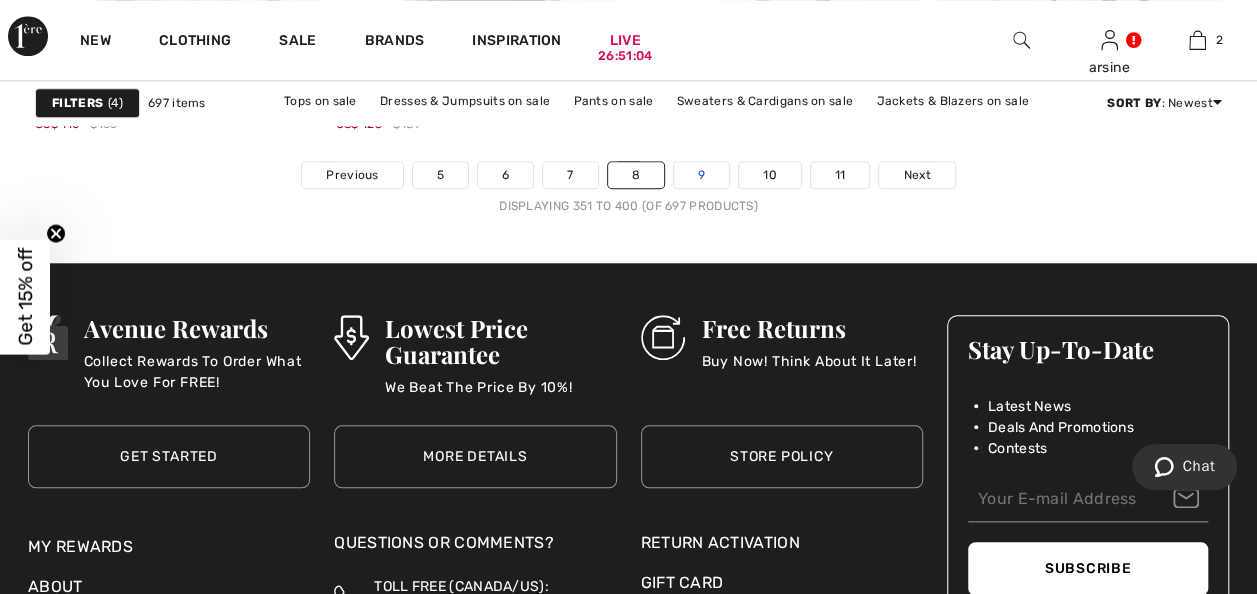 click on "9" at bounding box center (701, 175) 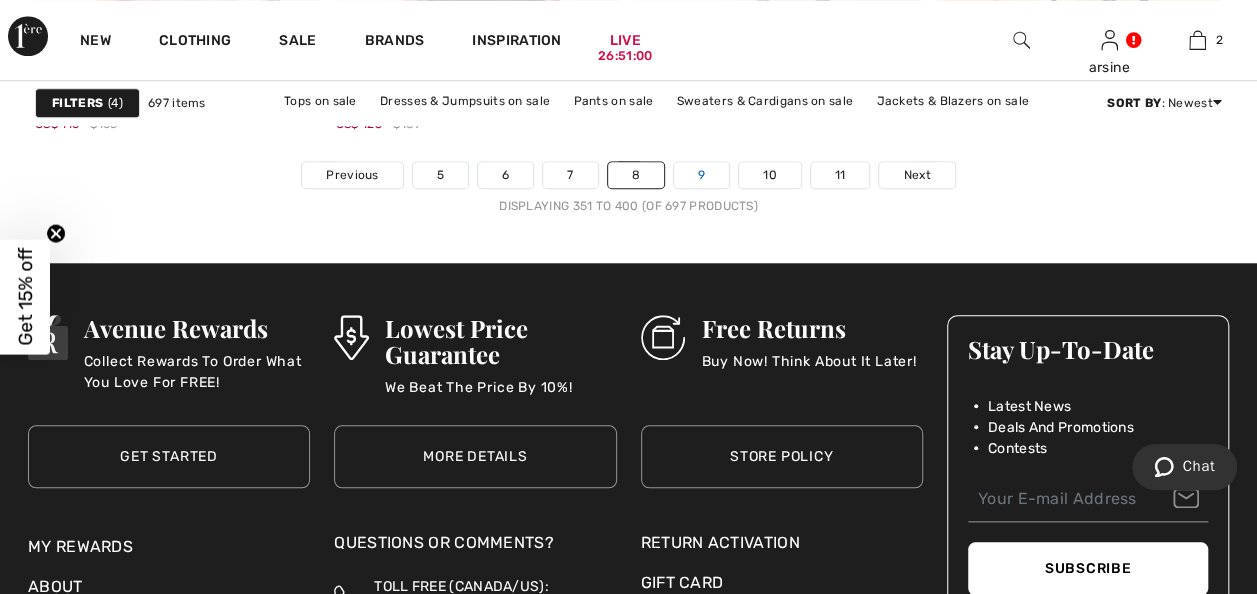 click on "9" at bounding box center (701, 175) 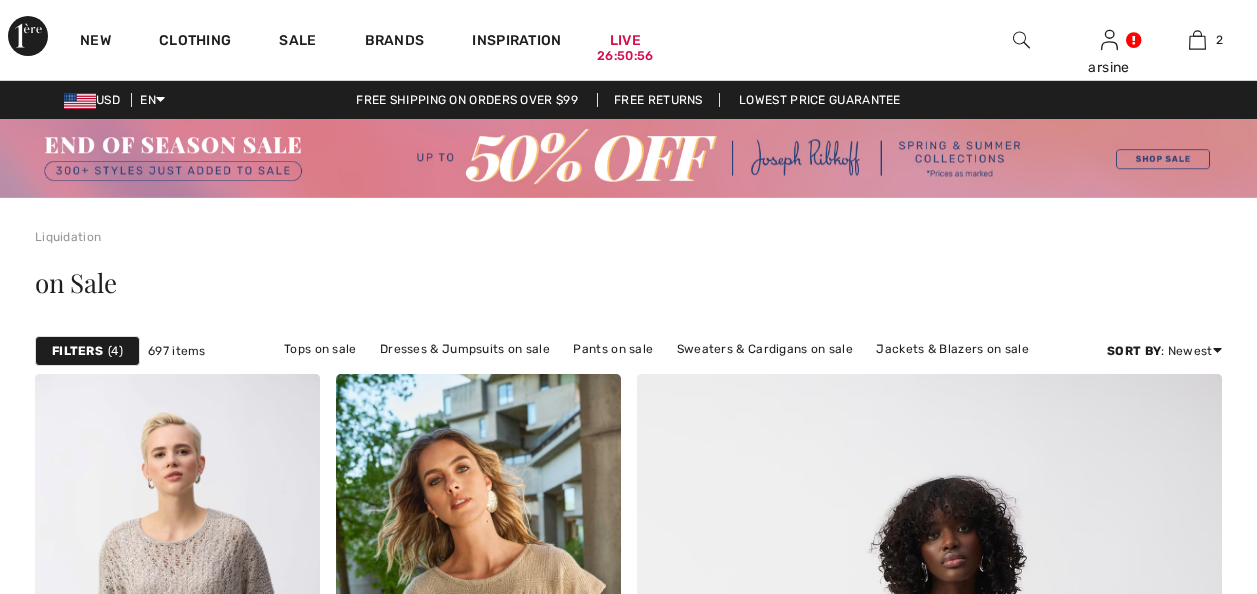 scroll, scrollTop: 0, scrollLeft: 0, axis: both 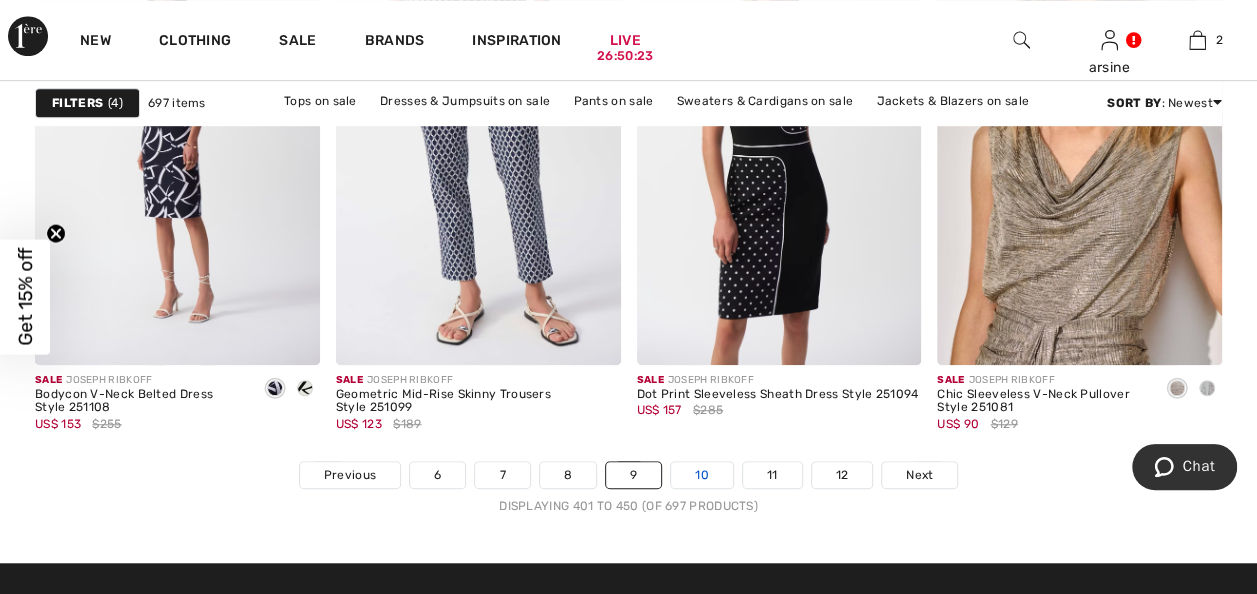 click on "10" at bounding box center [702, 475] 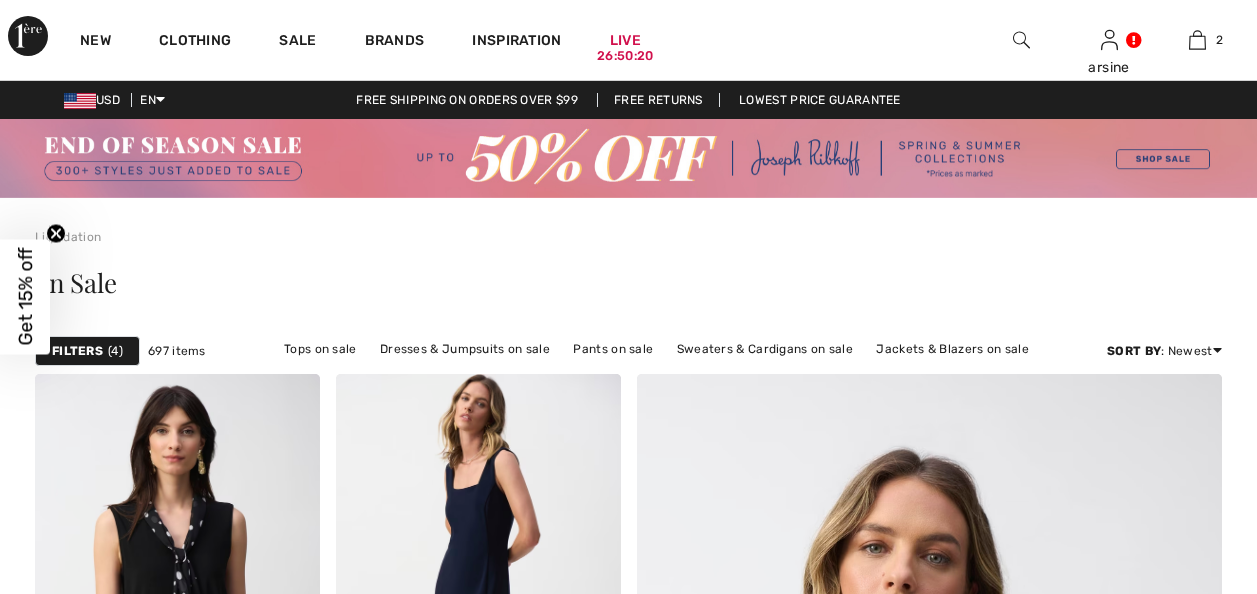 scroll, scrollTop: 0, scrollLeft: 0, axis: both 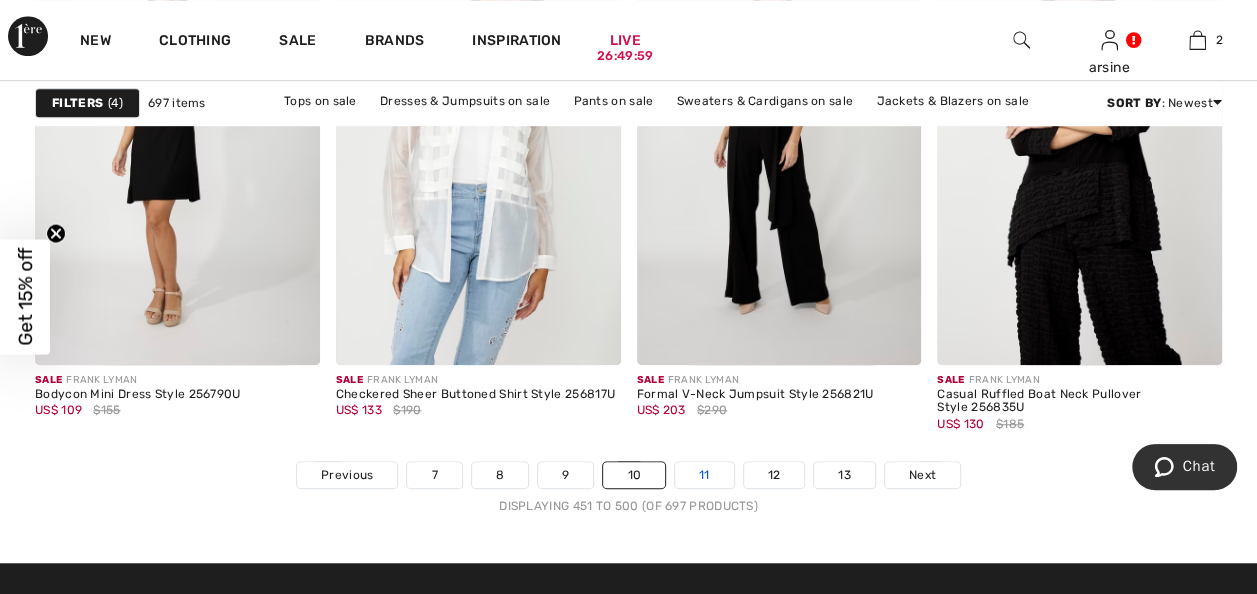 click on "11" at bounding box center [704, 475] 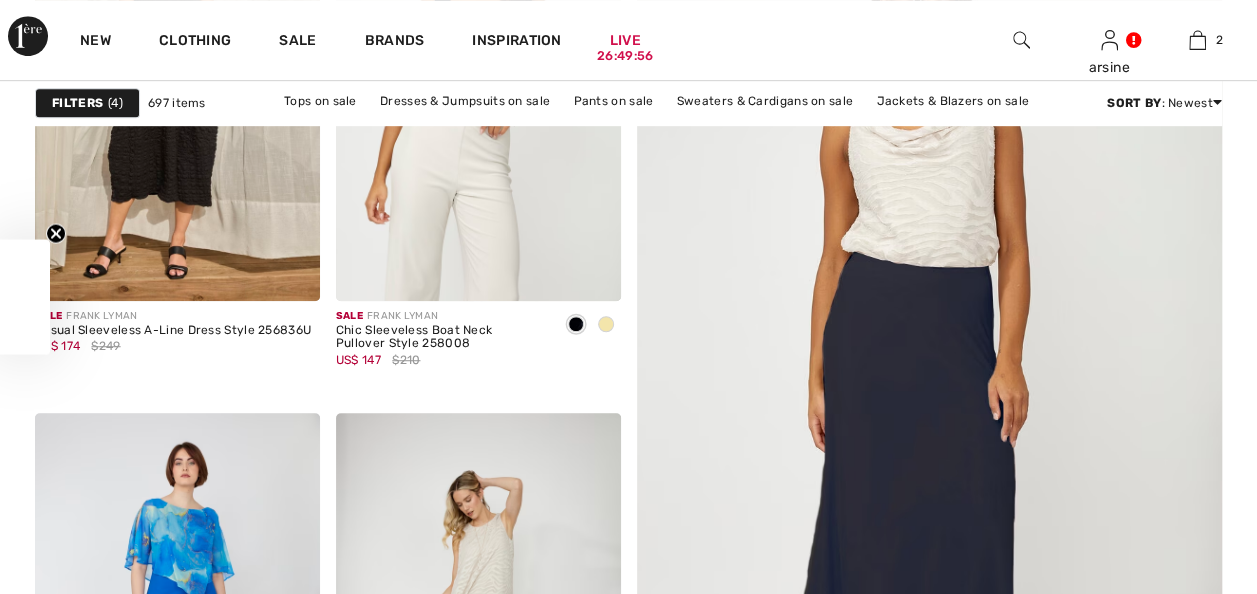scroll, scrollTop: 500, scrollLeft: 0, axis: vertical 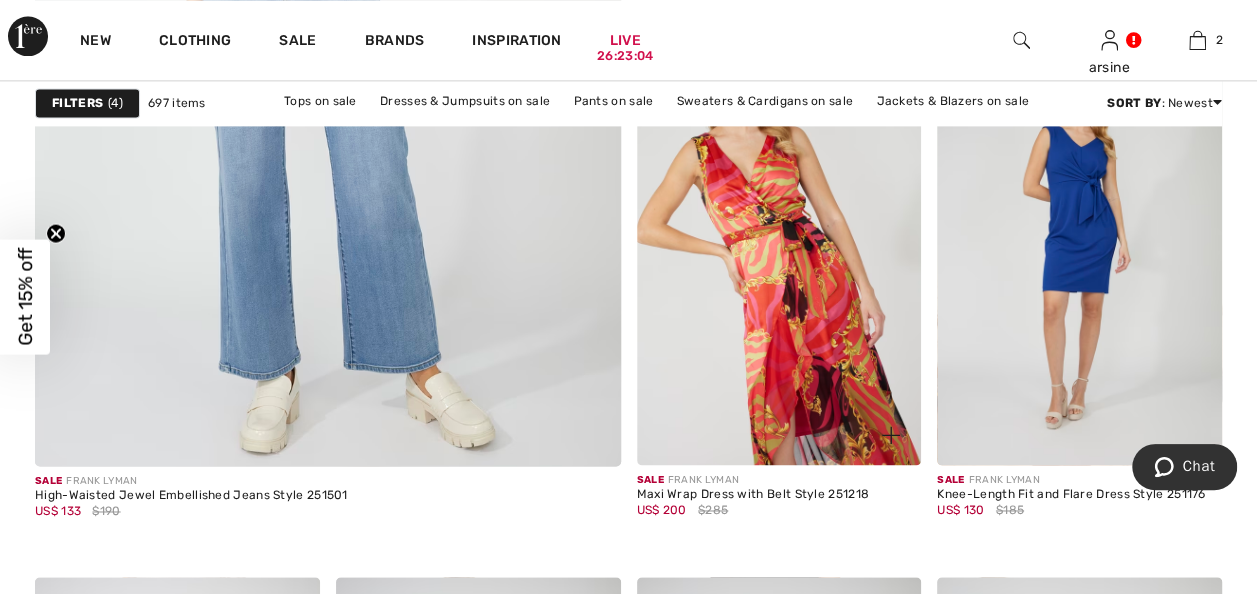click at bounding box center (779, 250) 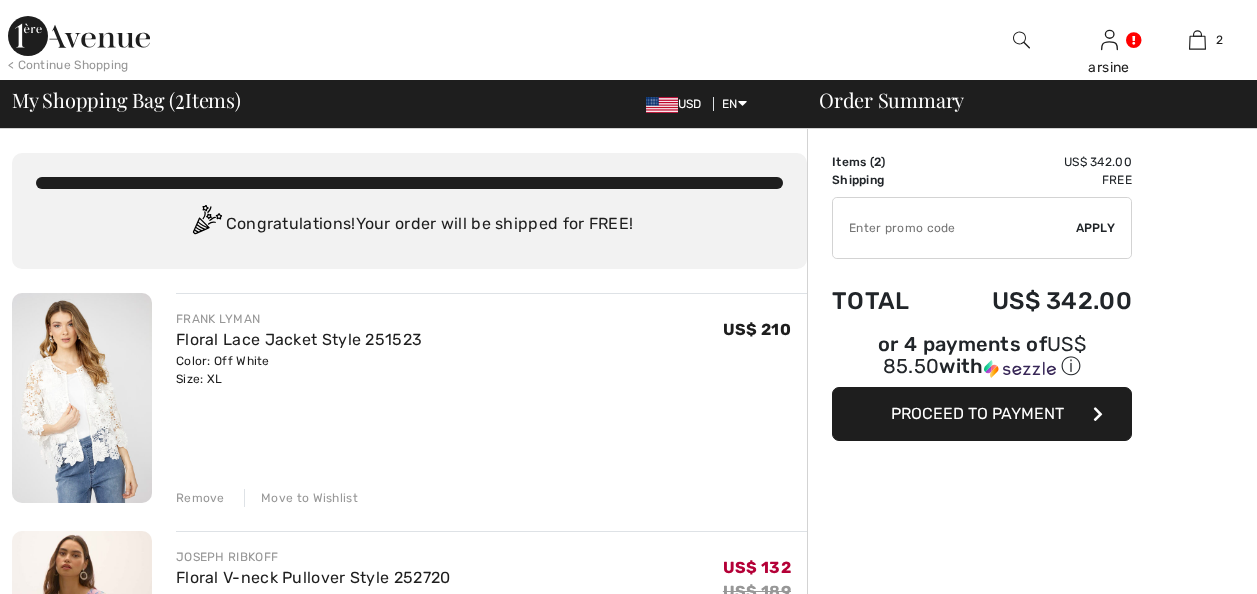 scroll, scrollTop: 0, scrollLeft: 0, axis: both 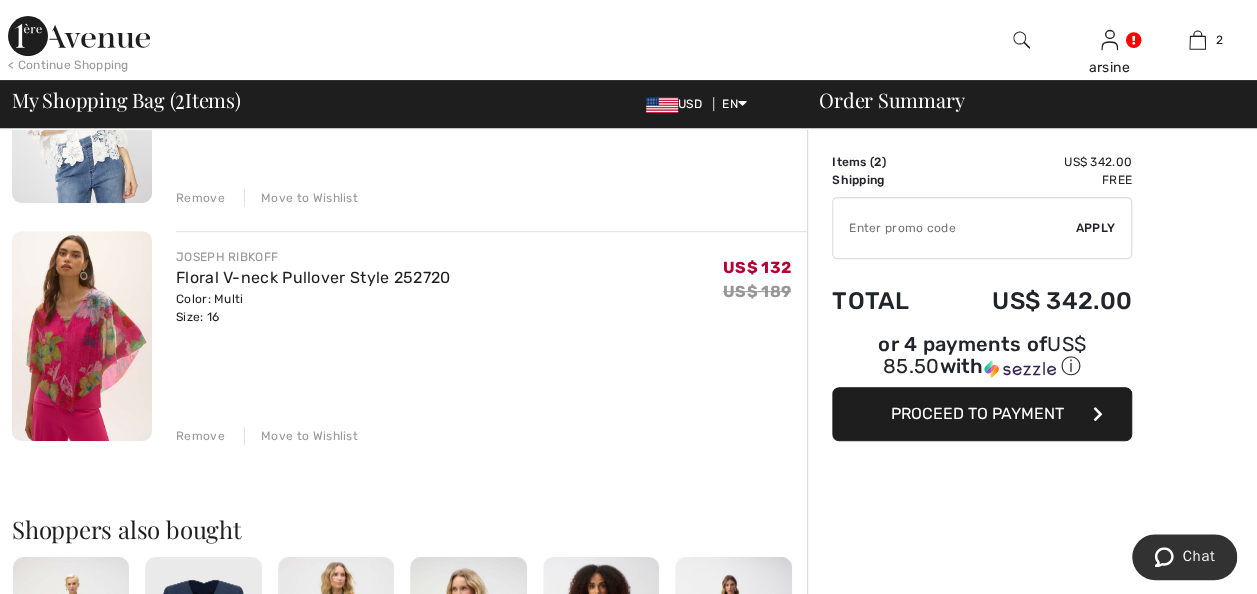 click on "Remove" at bounding box center (200, 436) 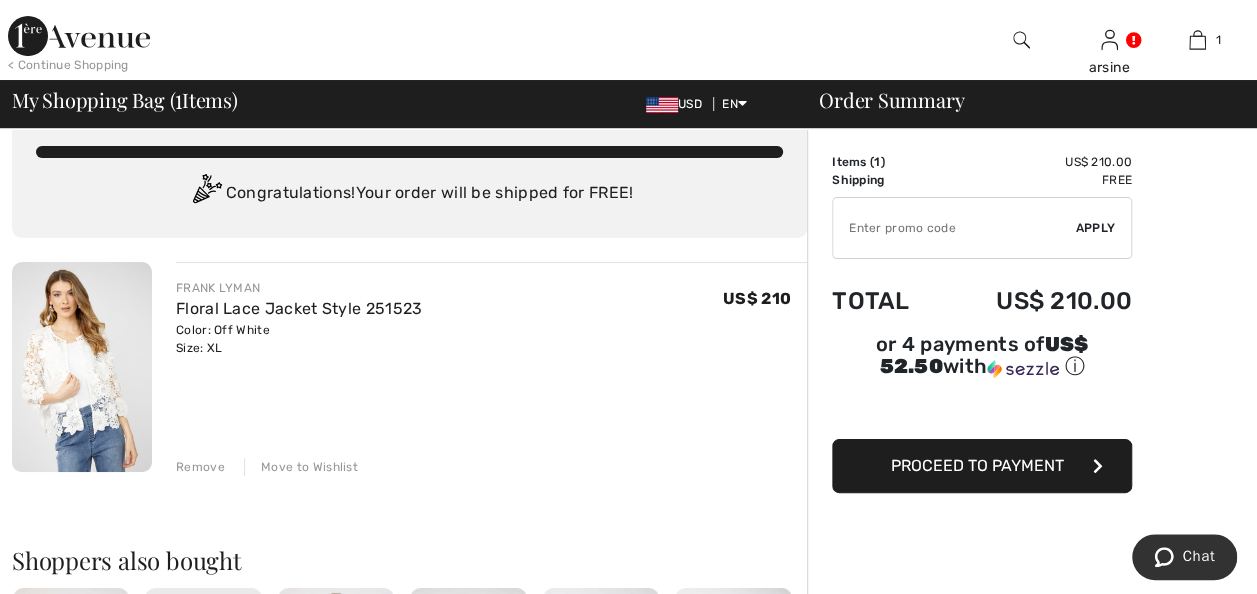 scroll, scrollTop: 0, scrollLeft: 0, axis: both 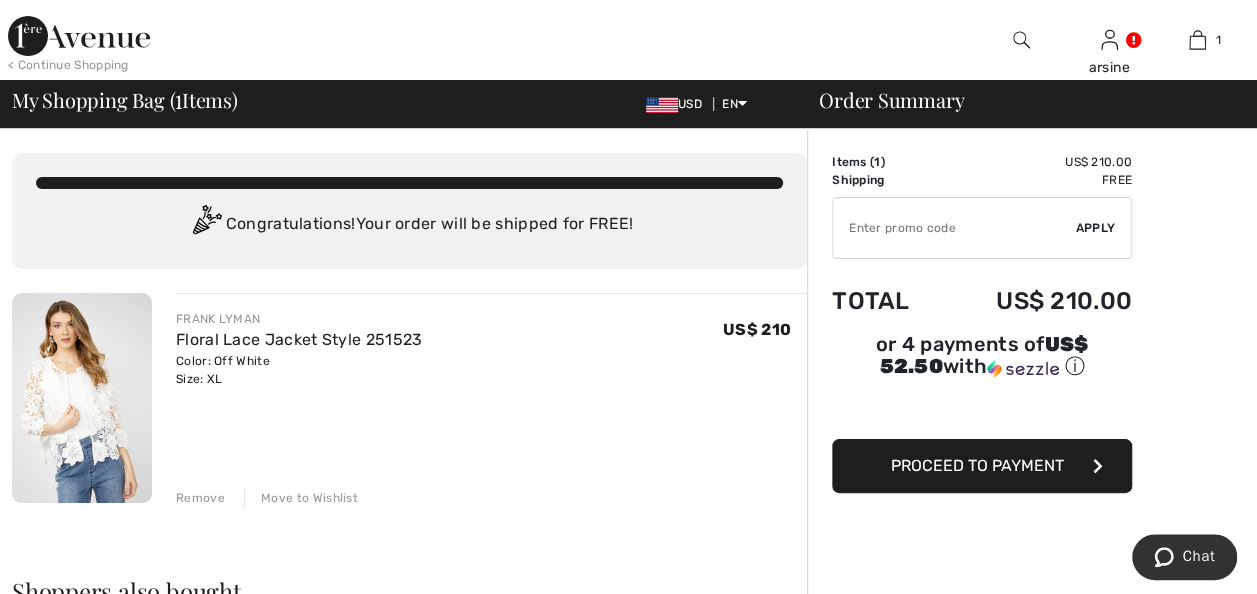 click at bounding box center (79, 36) 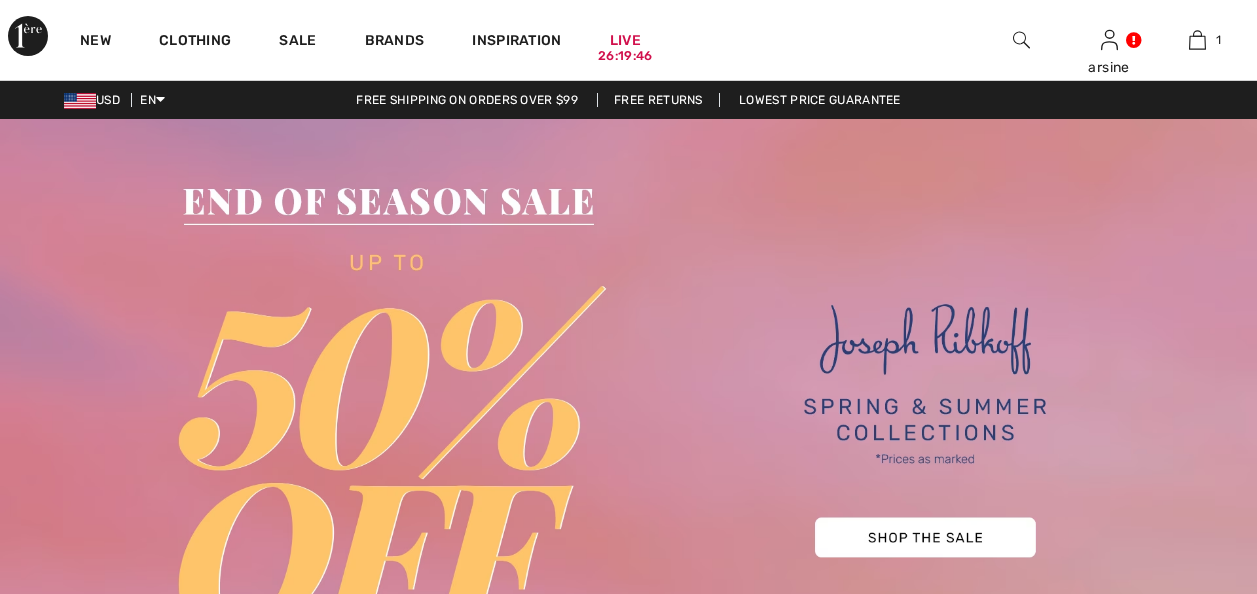 scroll, scrollTop: 0, scrollLeft: 0, axis: both 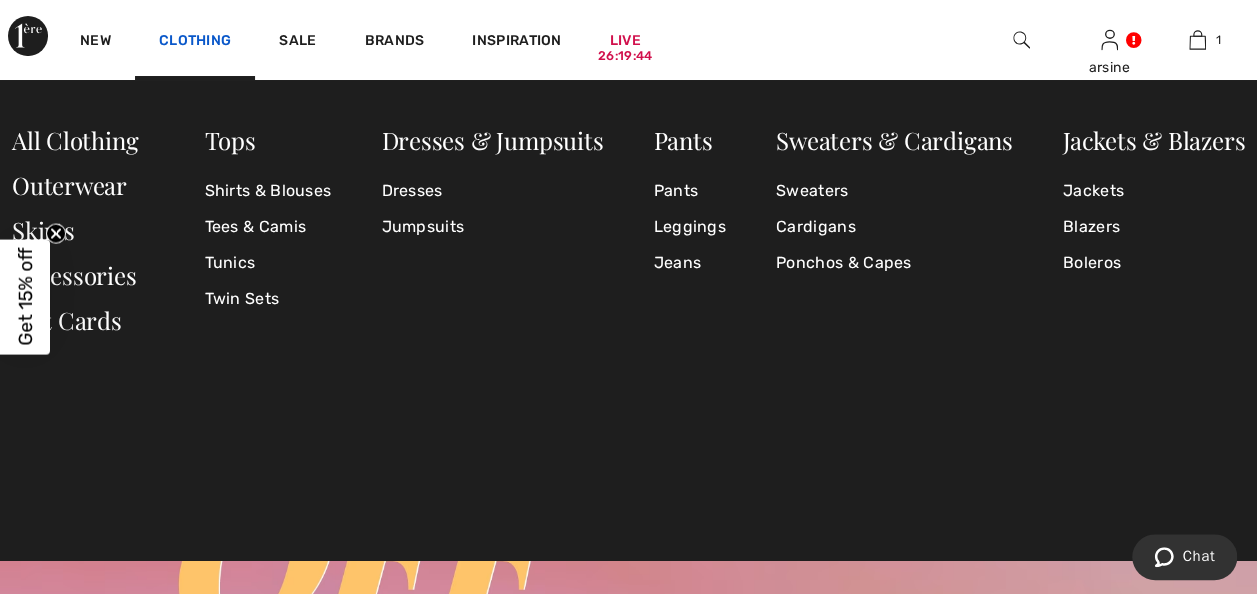 click on "Clothing" at bounding box center (195, 42) 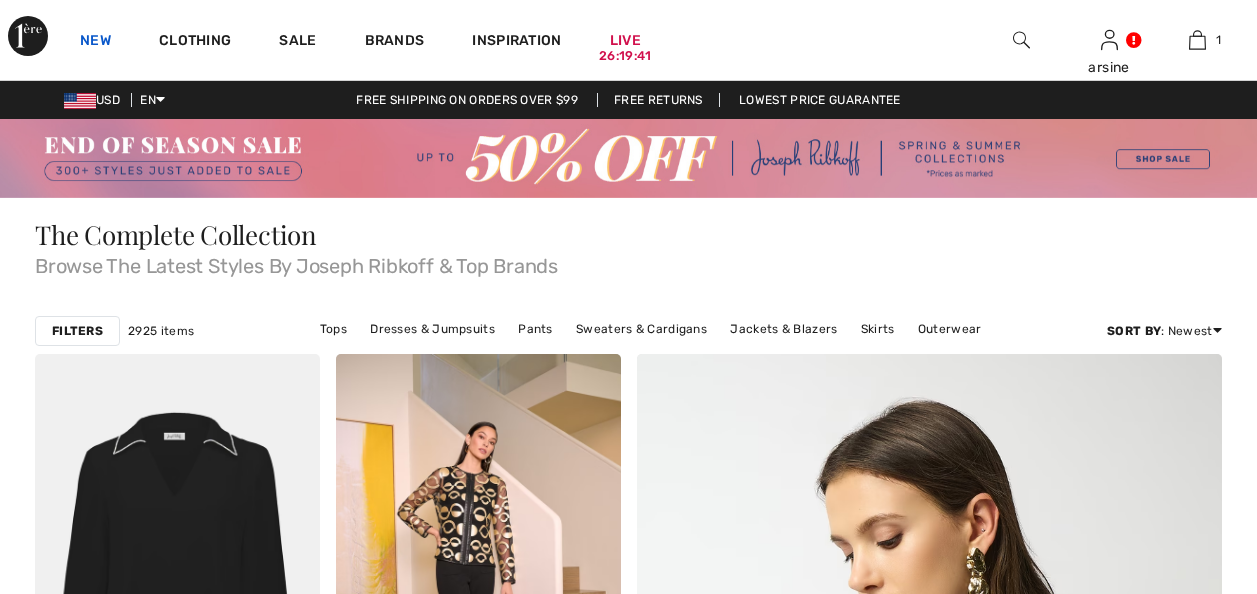 scroll, scrollTop: 0, scrollLeft: 0, axis: both 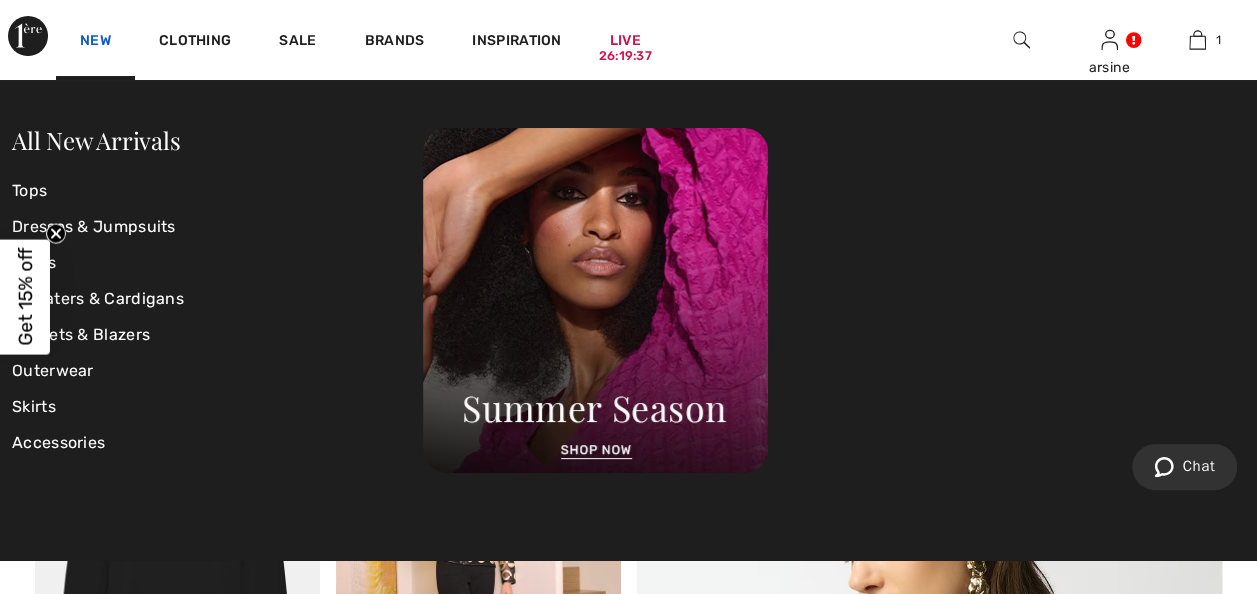 click on "New" at bounding box center [95, 42] 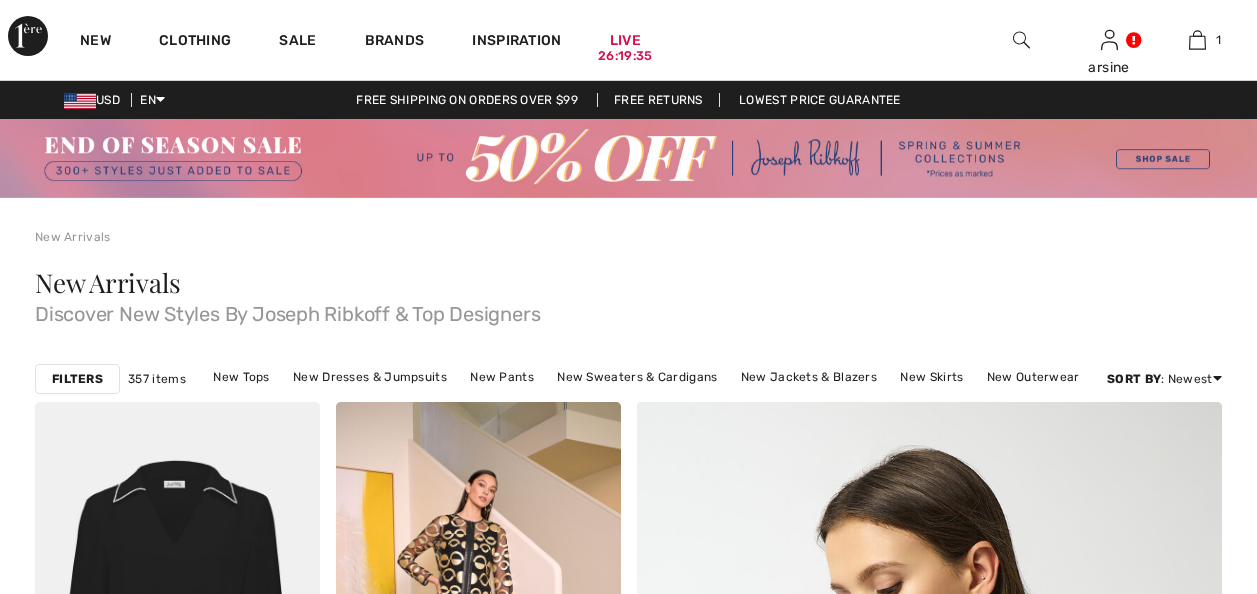 scroll, scrollTop: 0, scrollLeft: 0, axis: both 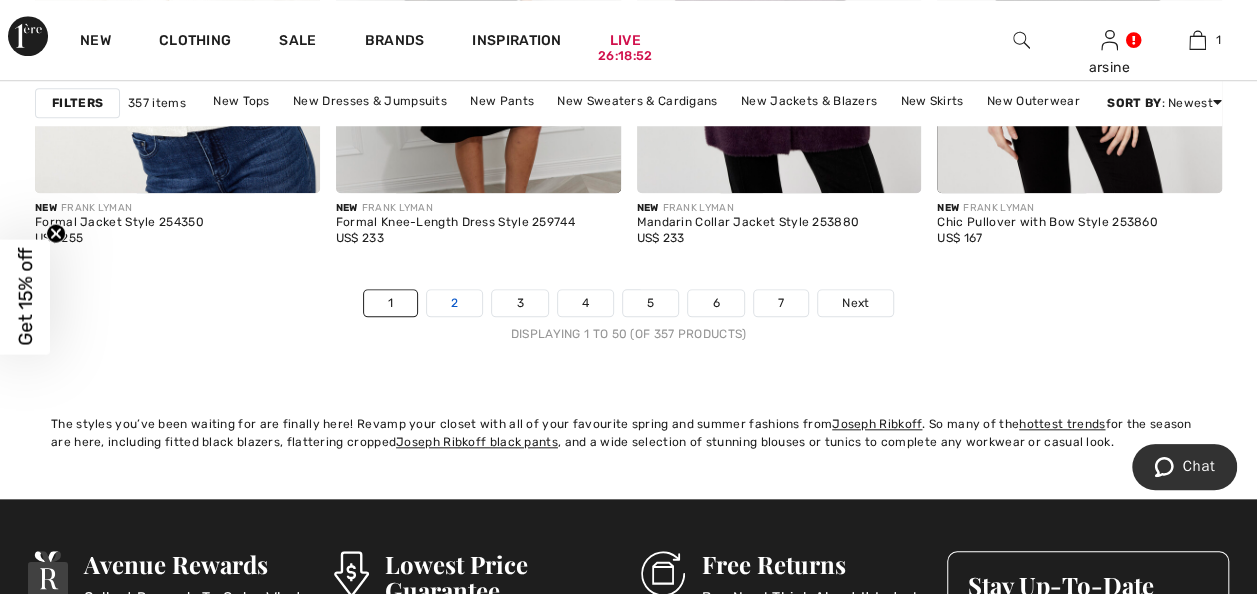 click on "2" at bounding box center [454, 303] 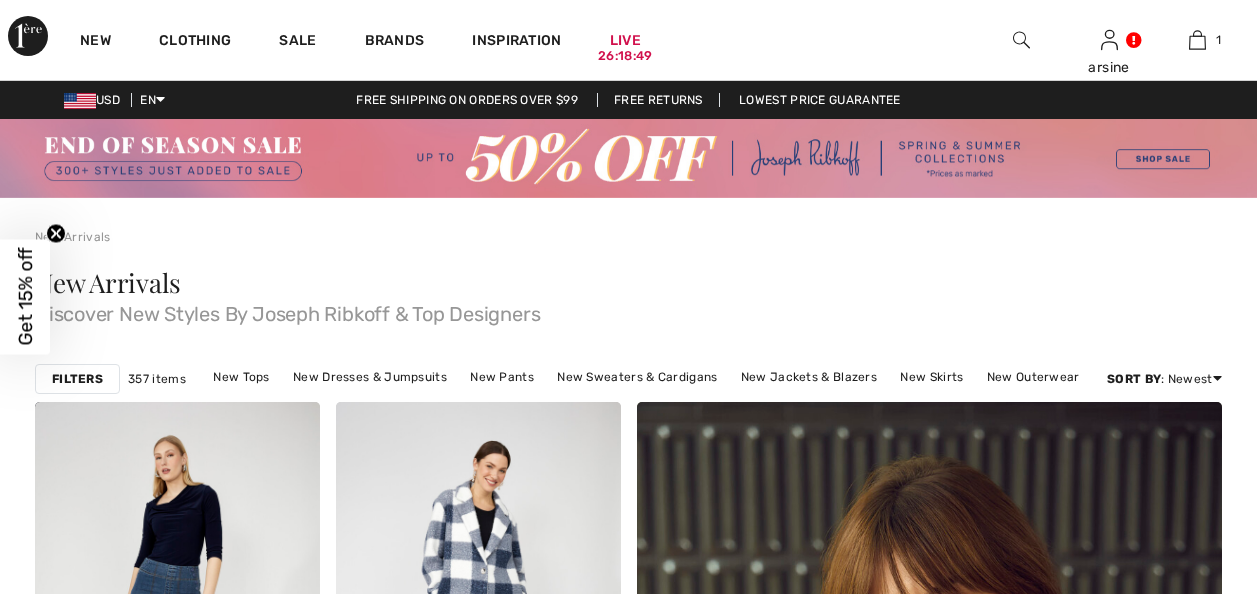scroll, scrollTop: 500, scrollLeft: 0, axis: vertical 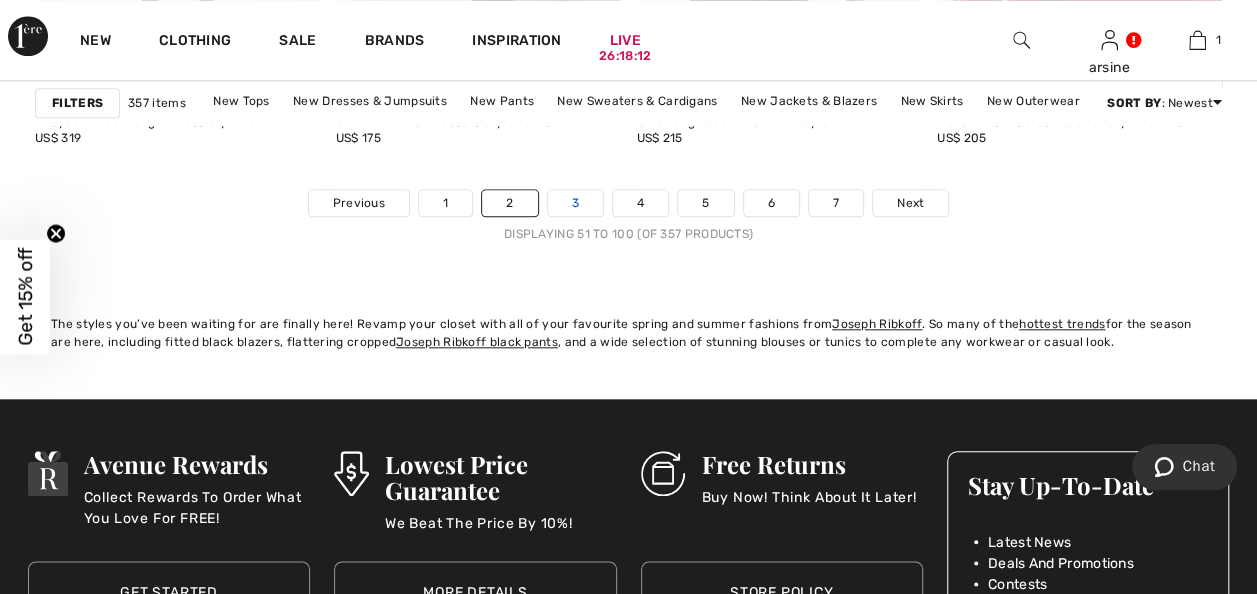 click on "3" at bounding box center [575, 203] 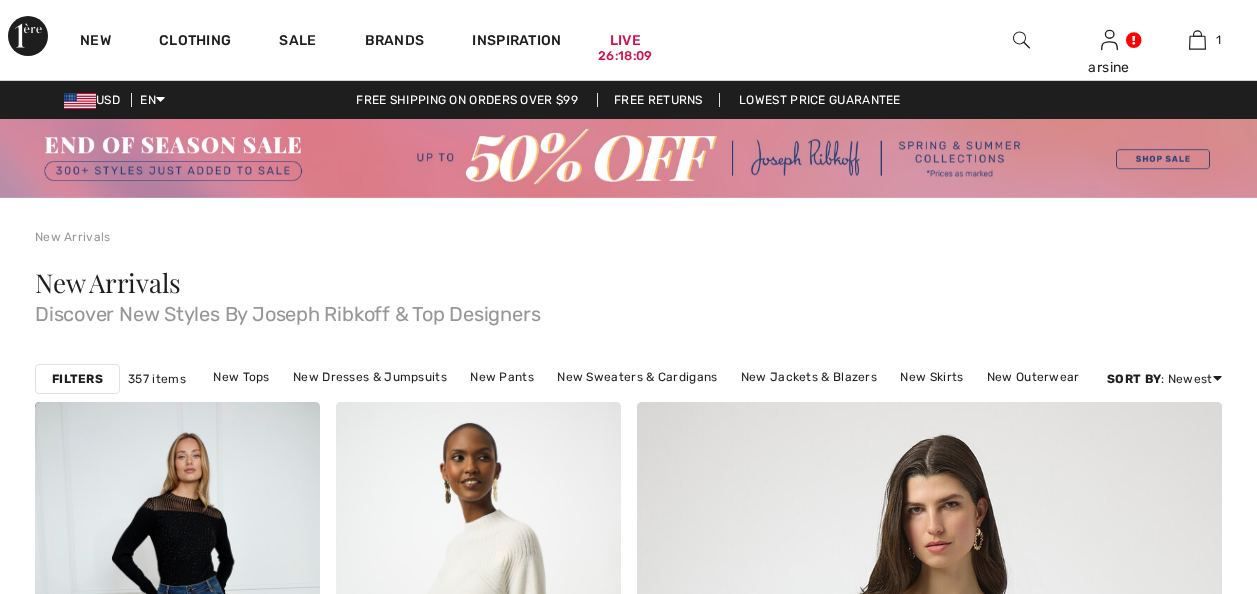 scroll, scrollTop: 0, scrollLeft: 0, axis: both 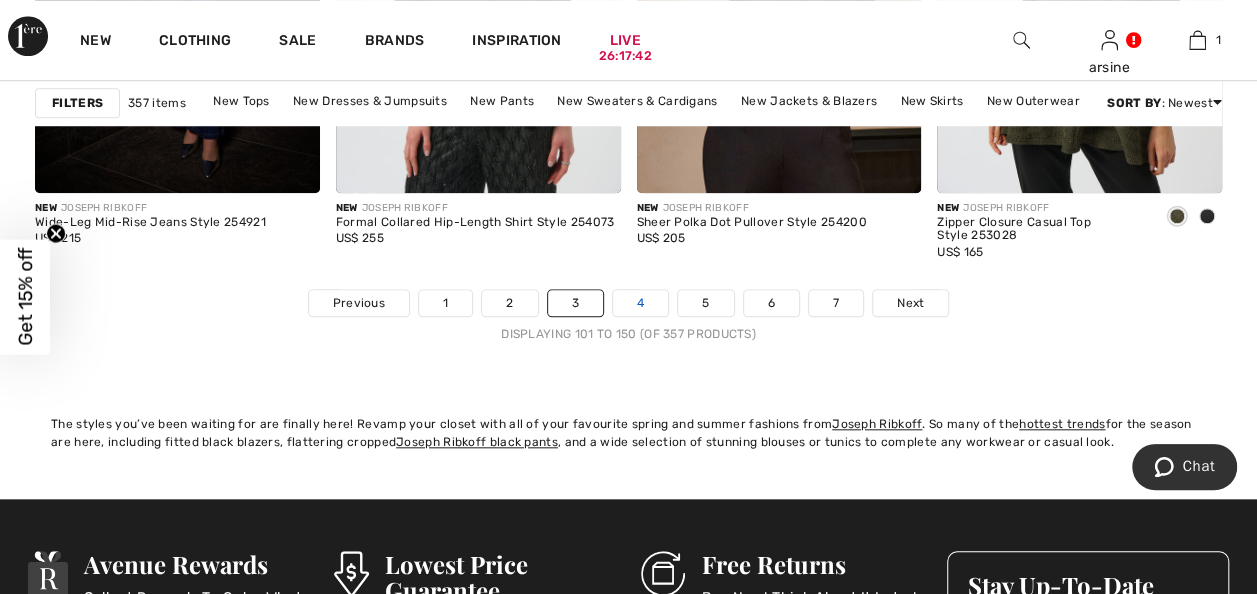 click on "4" at bounding box center (640, 303) 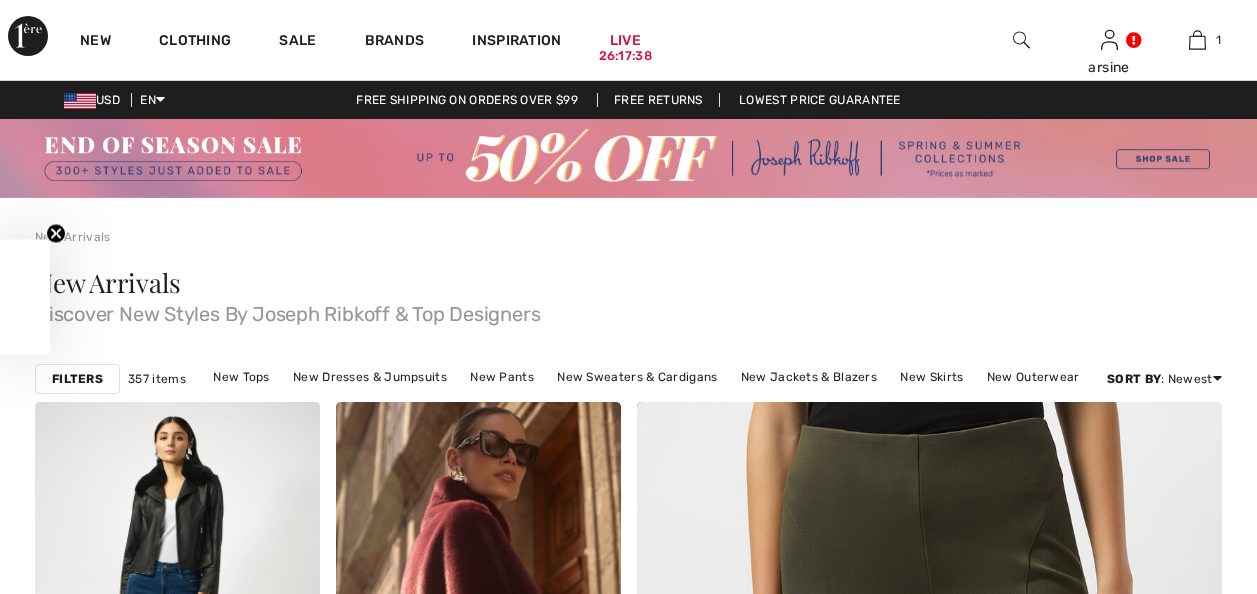scroll, scrollTop: 0, scrollLeft: 0, axis: both 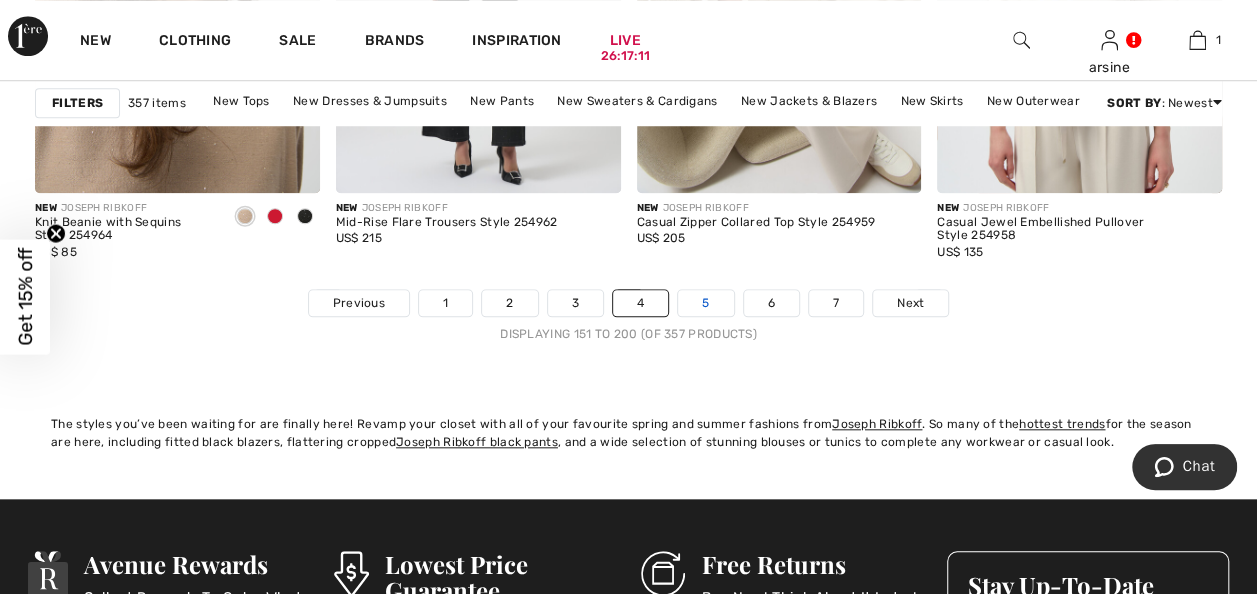 click on "5" at bounding box center [705, 303] 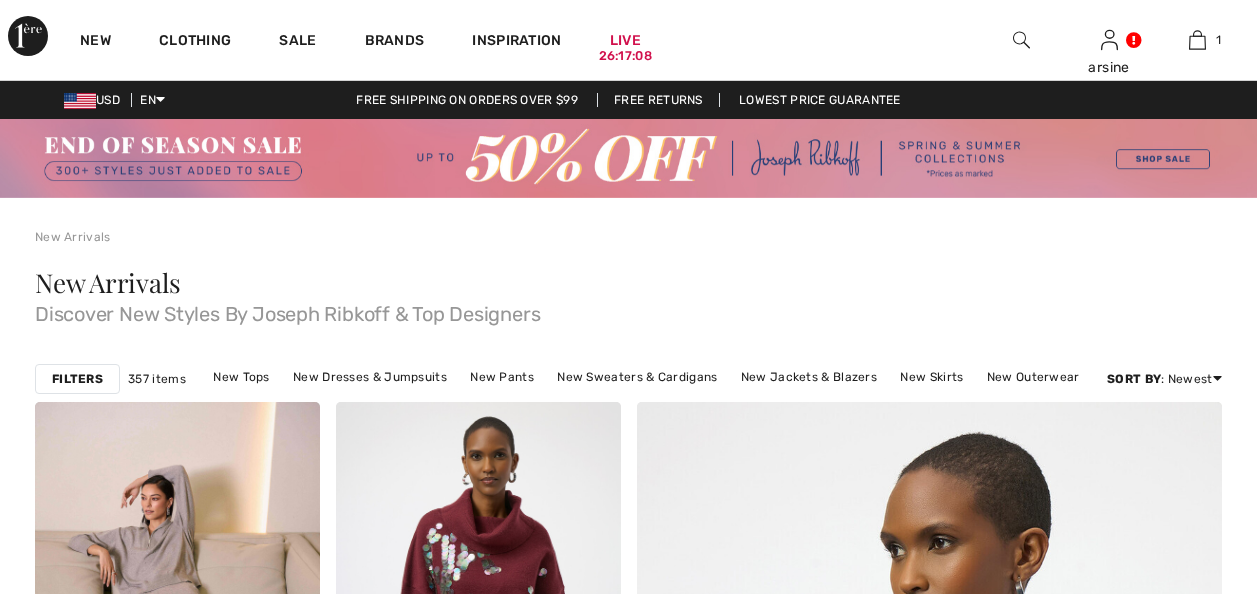 scroll, scrollTop: 0, scrollLeft: 0, axis: both 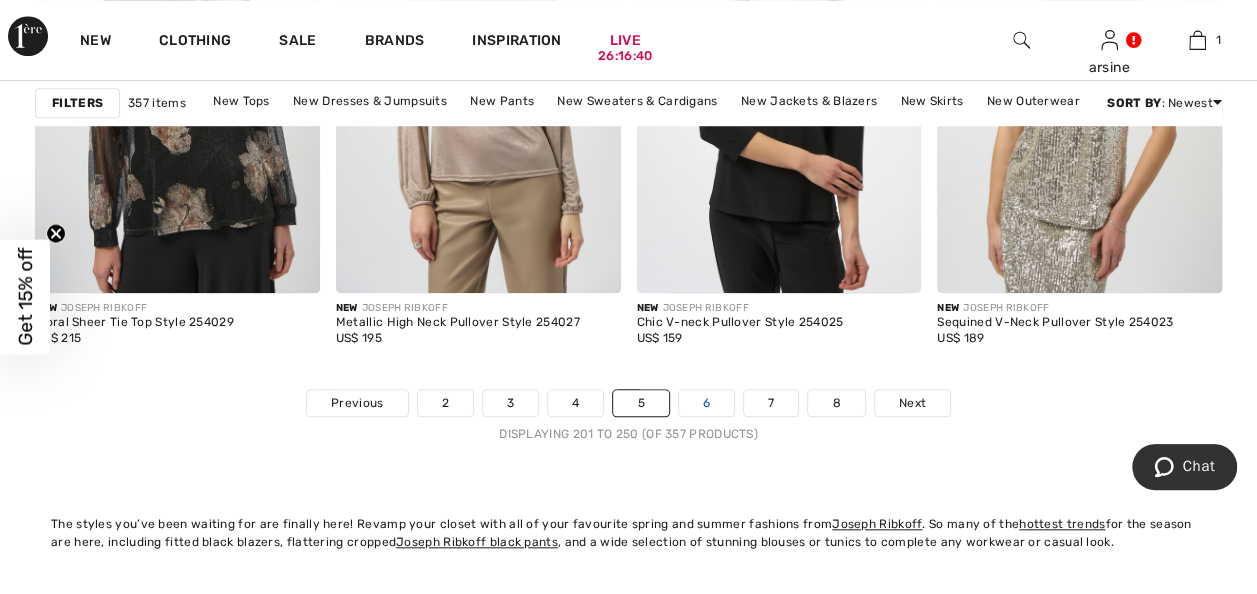 click on "6" at bounding box center [706, 403] 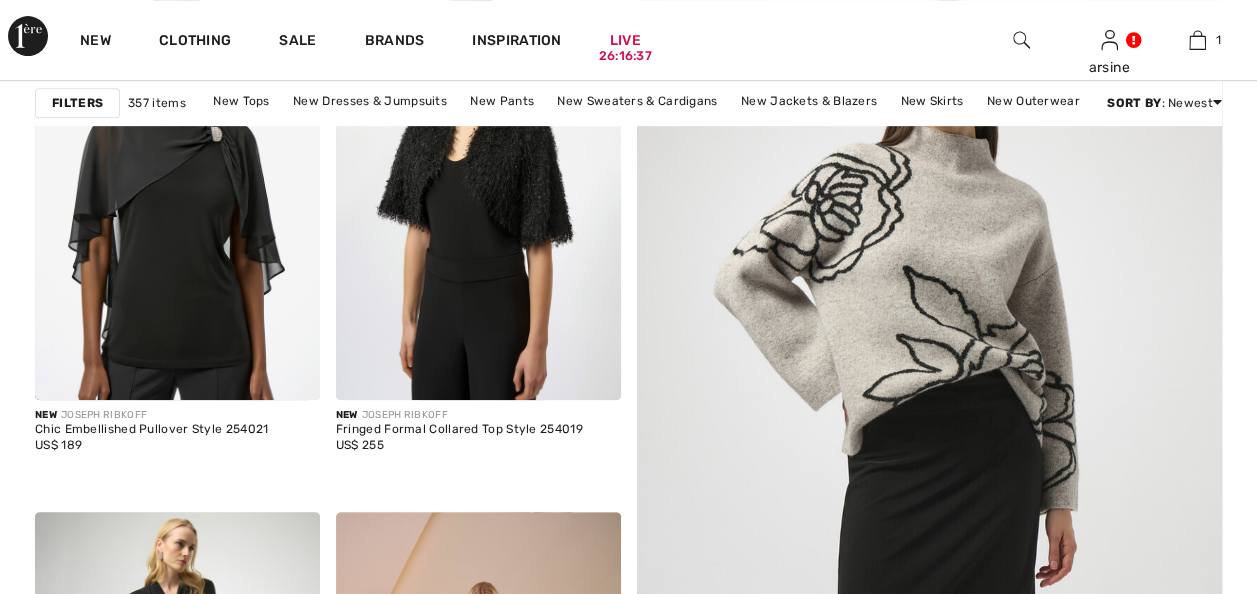 scroll, scrollTop: 0, scrollLeft: 0, axis: both 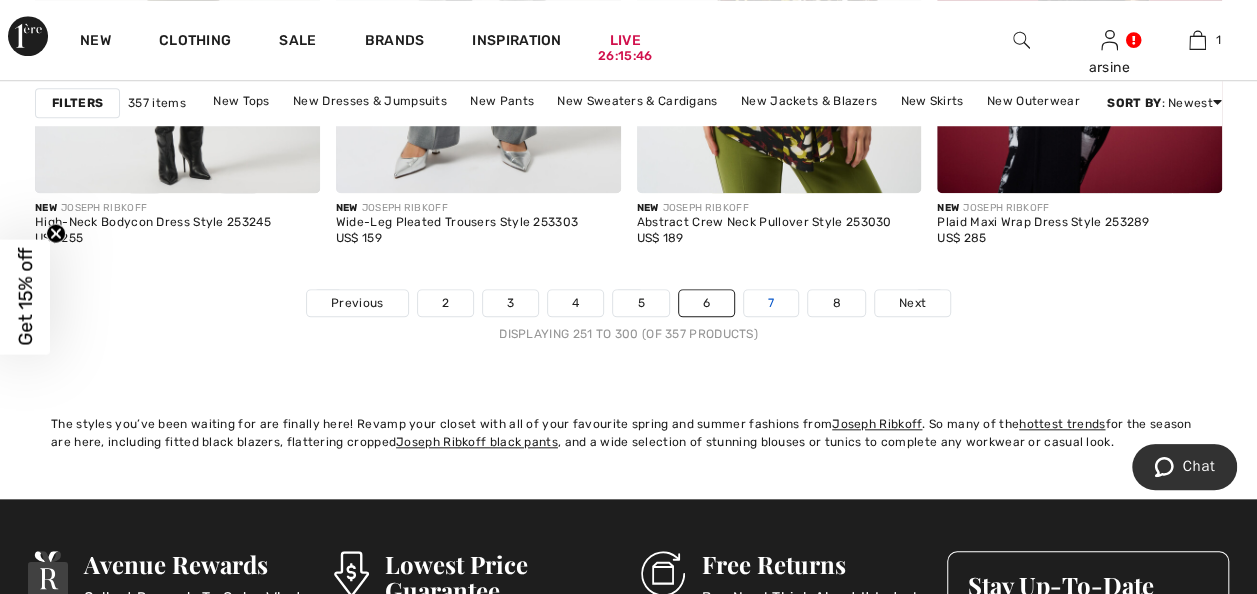 click on "7" at bounding box center (771, 303) 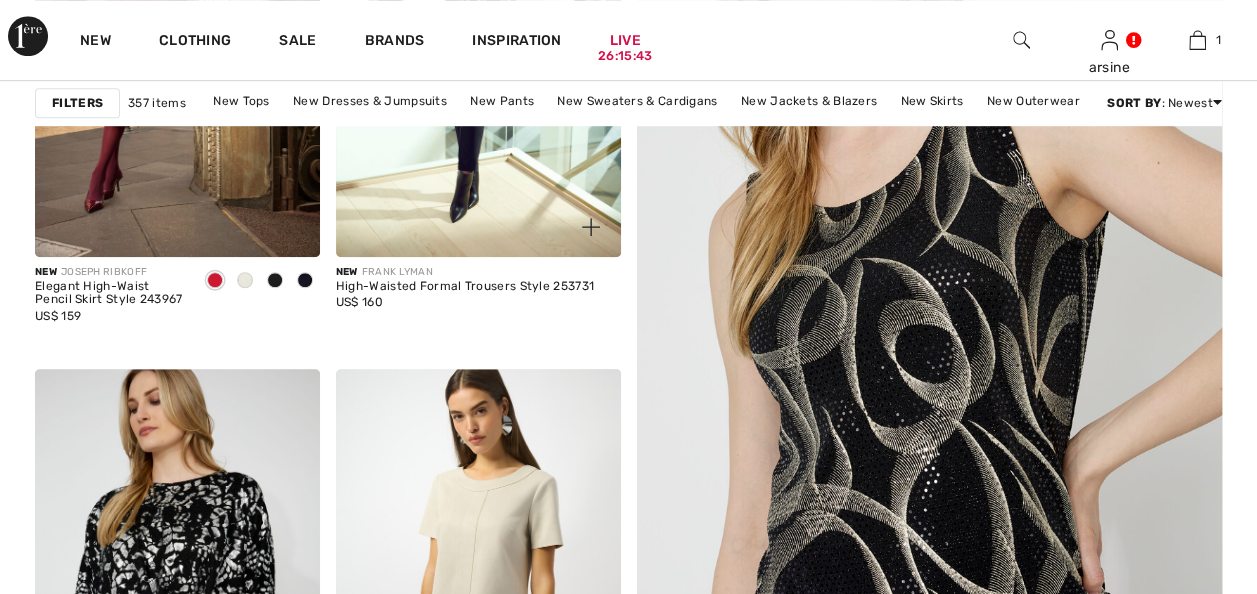 scroll, scrollTop: 600, scrollLeft: 0, axis: vertical 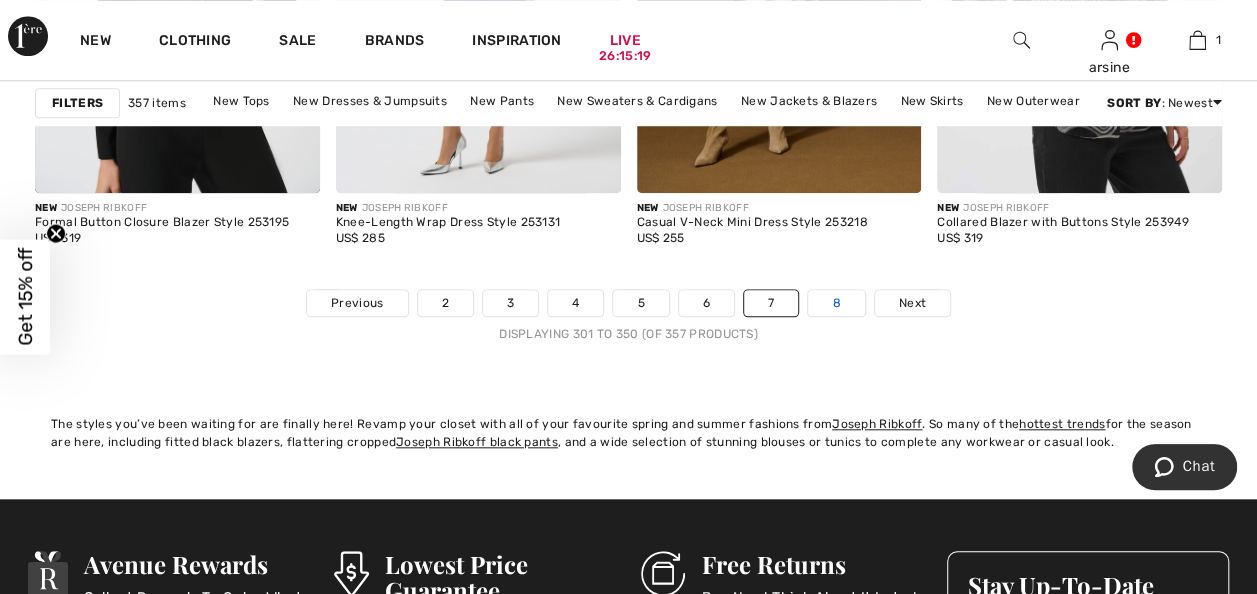 click on "8" at bounding box center (836, 303) 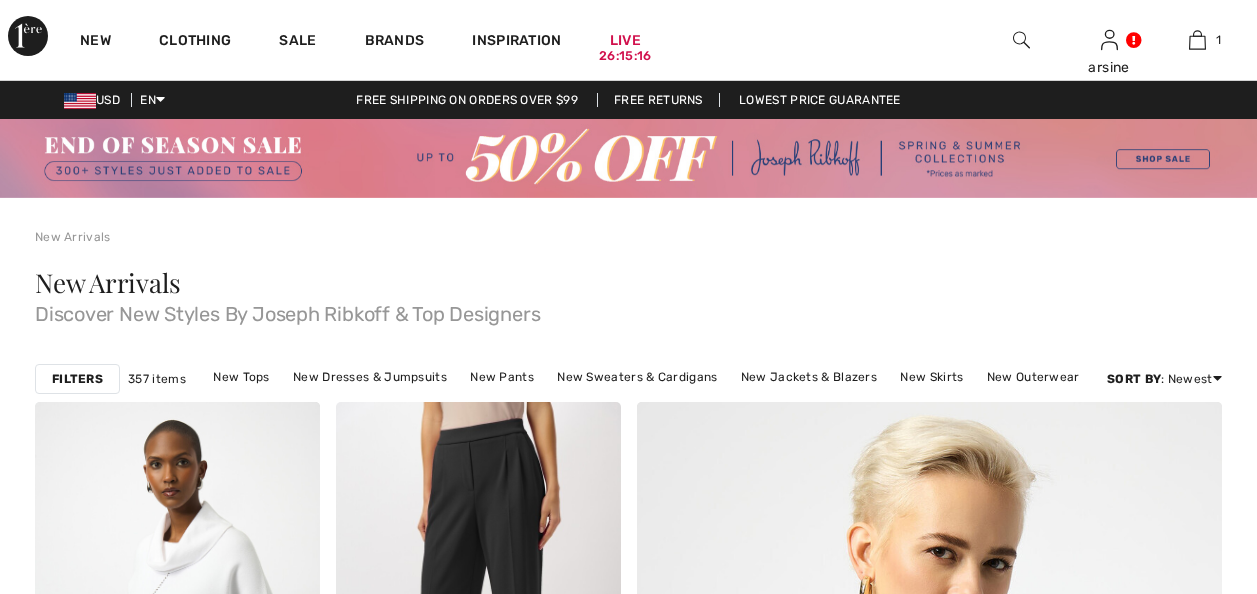 scroll, scrollTop: 0, scrollLeft: 0, axis: both 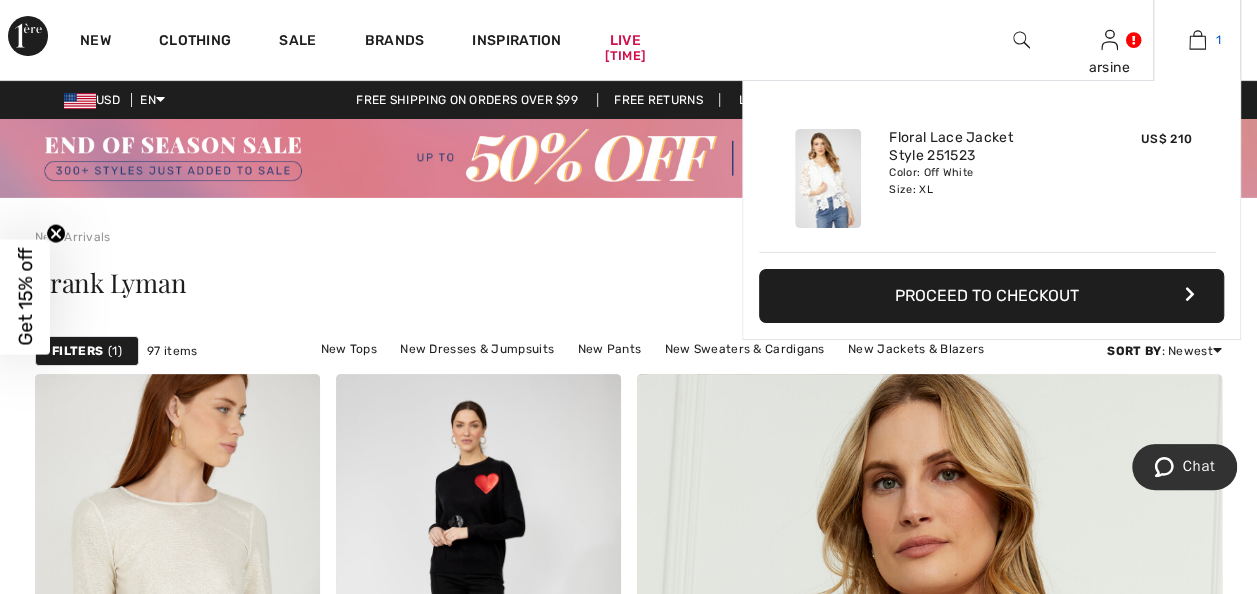 click at bounding box center (1197, 40) 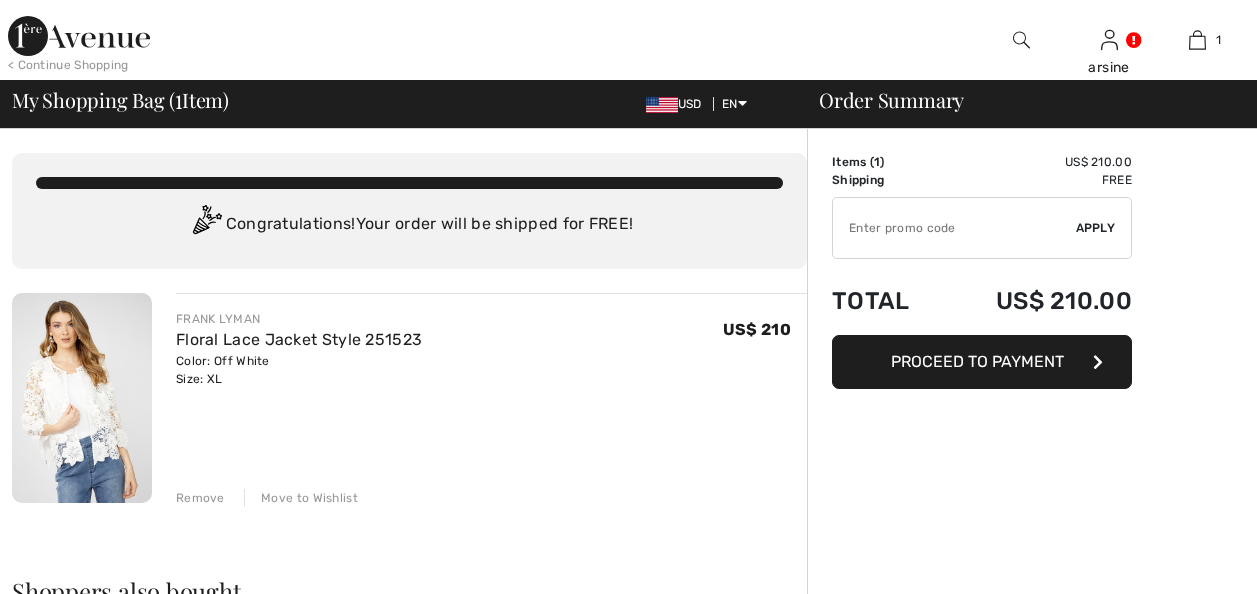 scroll, scrollTop: 0, scrollLeft: 0, axis: both 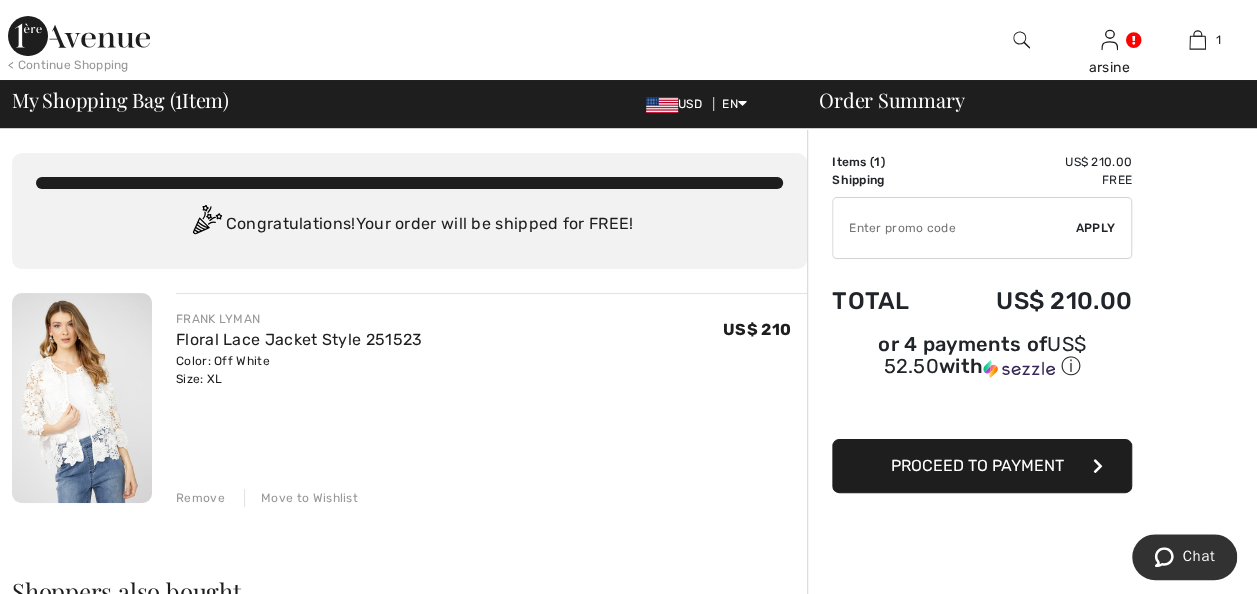 click on "Proceed to Payment" at bounding box center [977, 465] 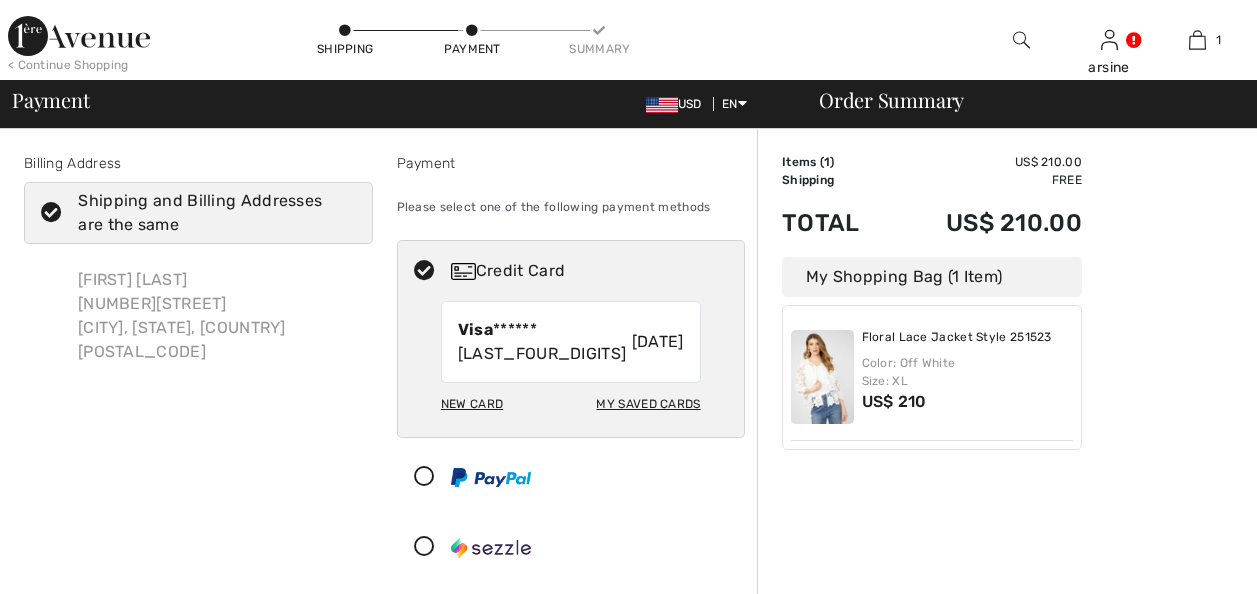 scroll, scrollTop: 0, scrollLeft: 0, axis: both 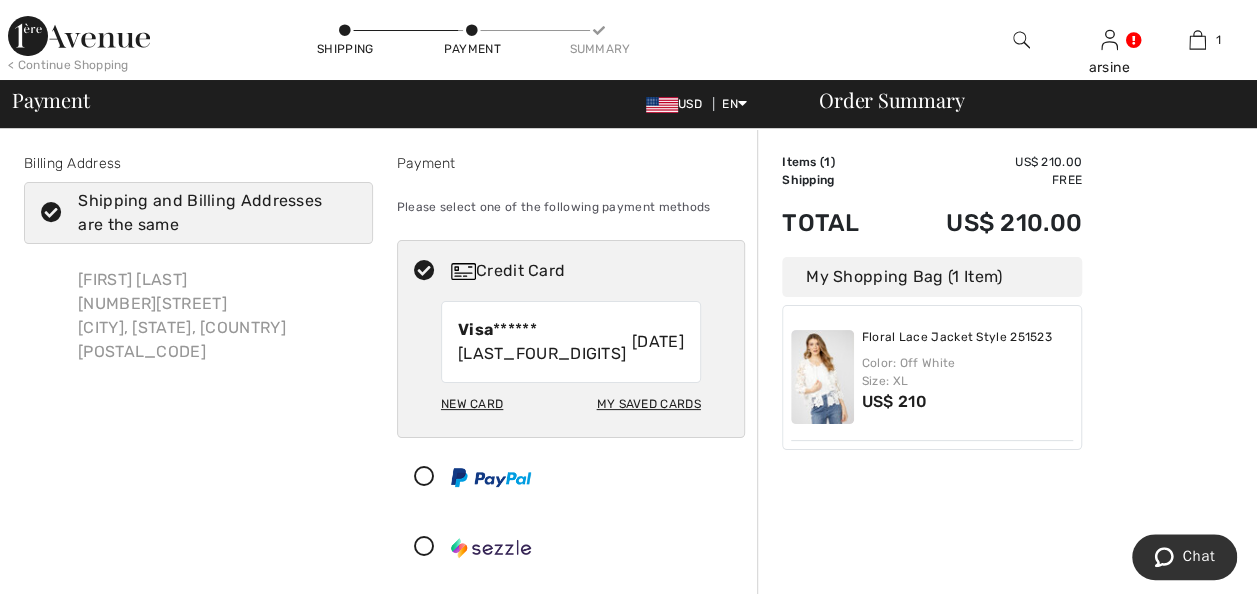 click at bounding box center [424, 477] 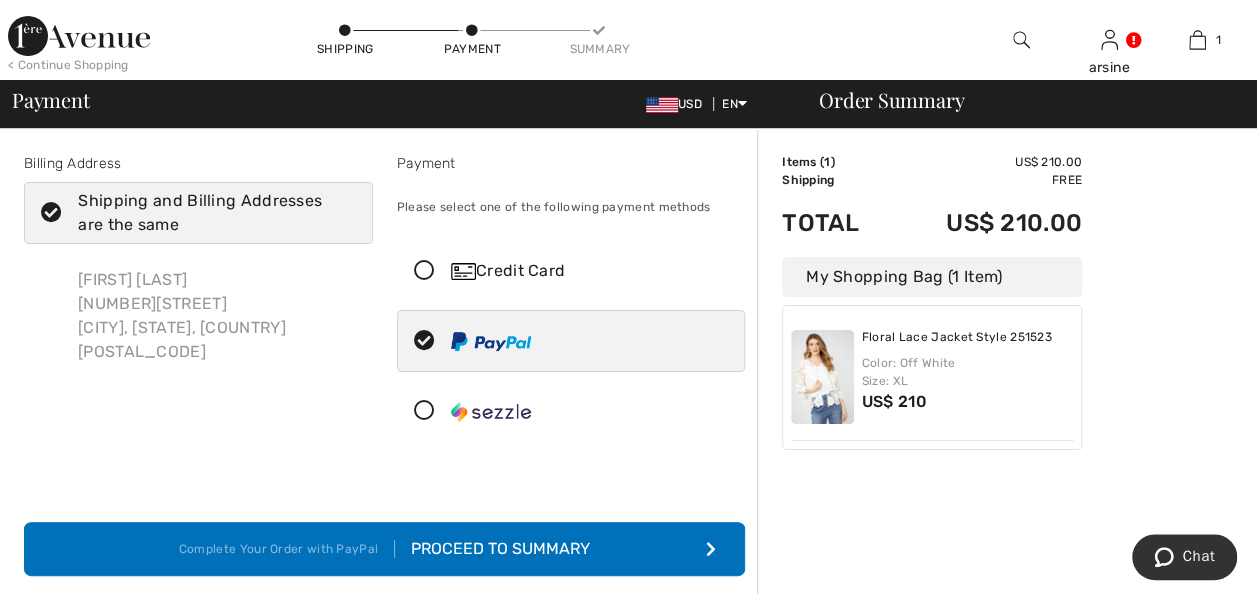 click on "Proceed to Summary" at bounding box center [492, 549] 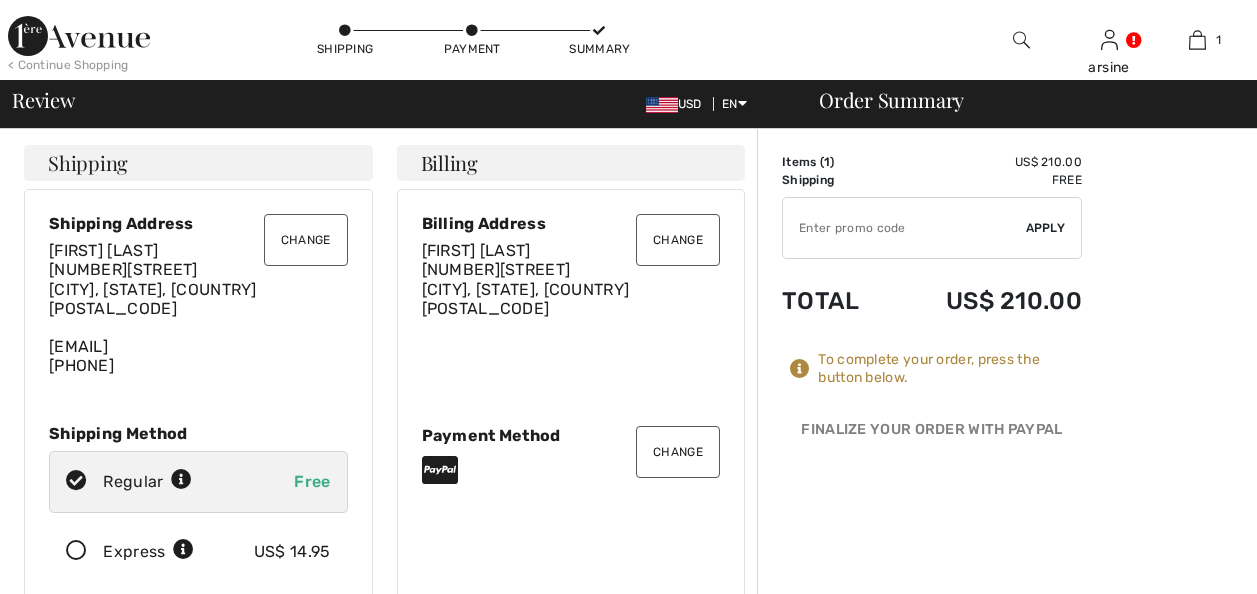 scroll, scrollTop: 0, scrollLeft: 0, axis: both 